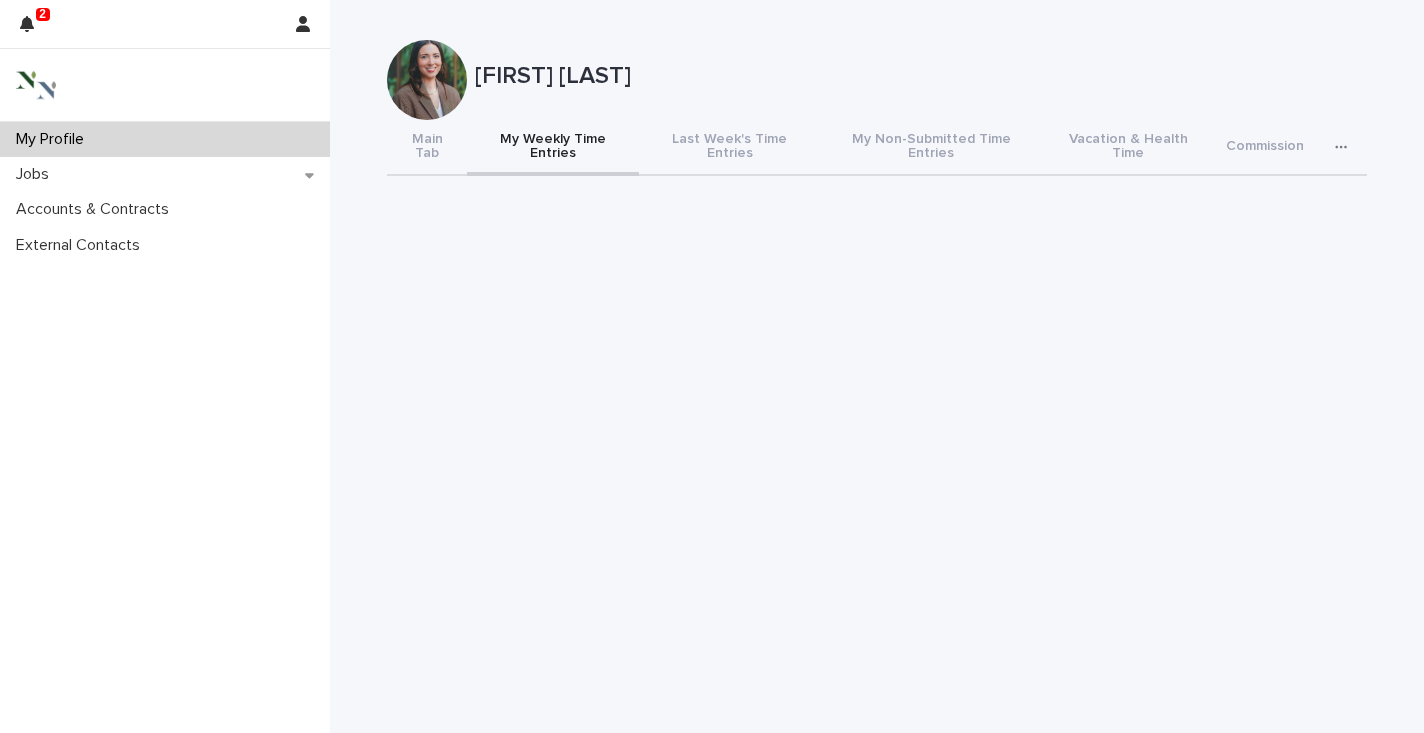 scroll, scrollTop: 0, scrollLeft: 0, axis: both 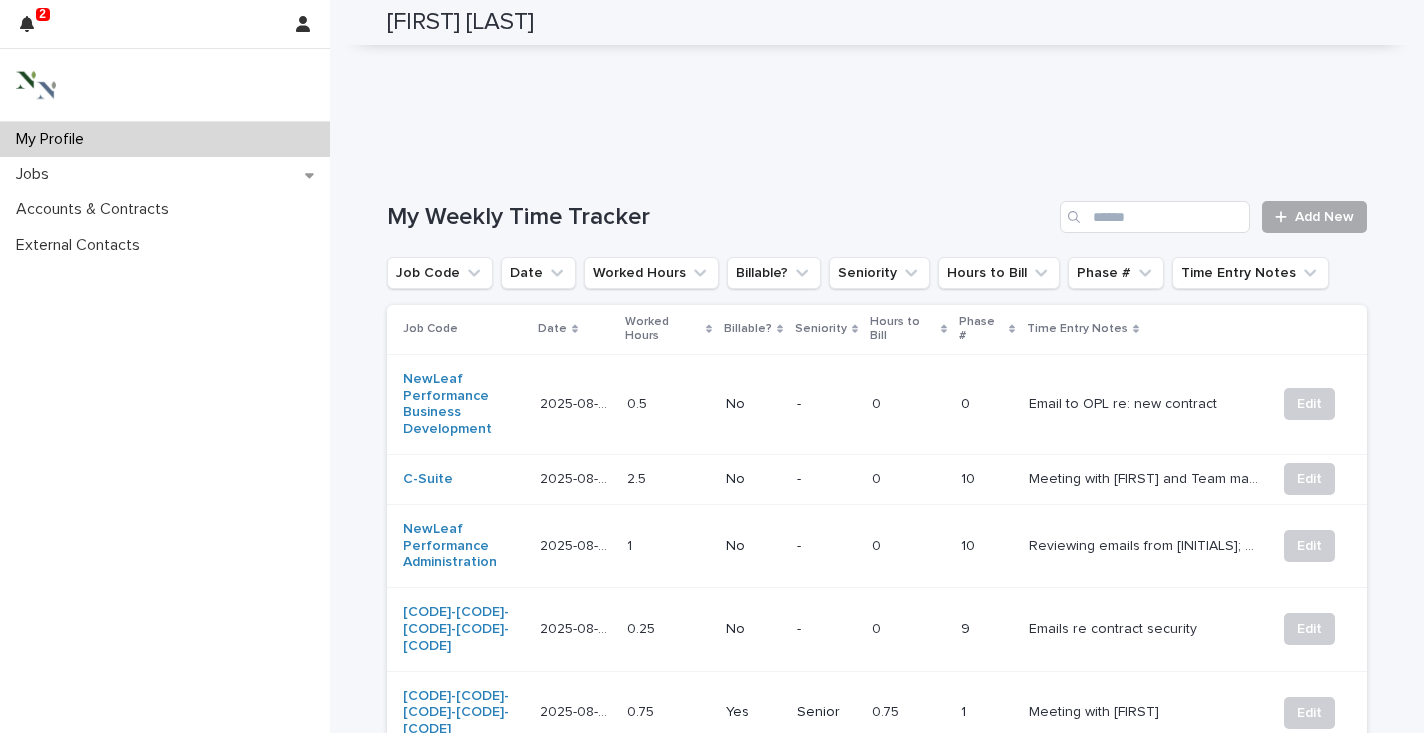 click on "Add New" at bounding box center [1324, 217] 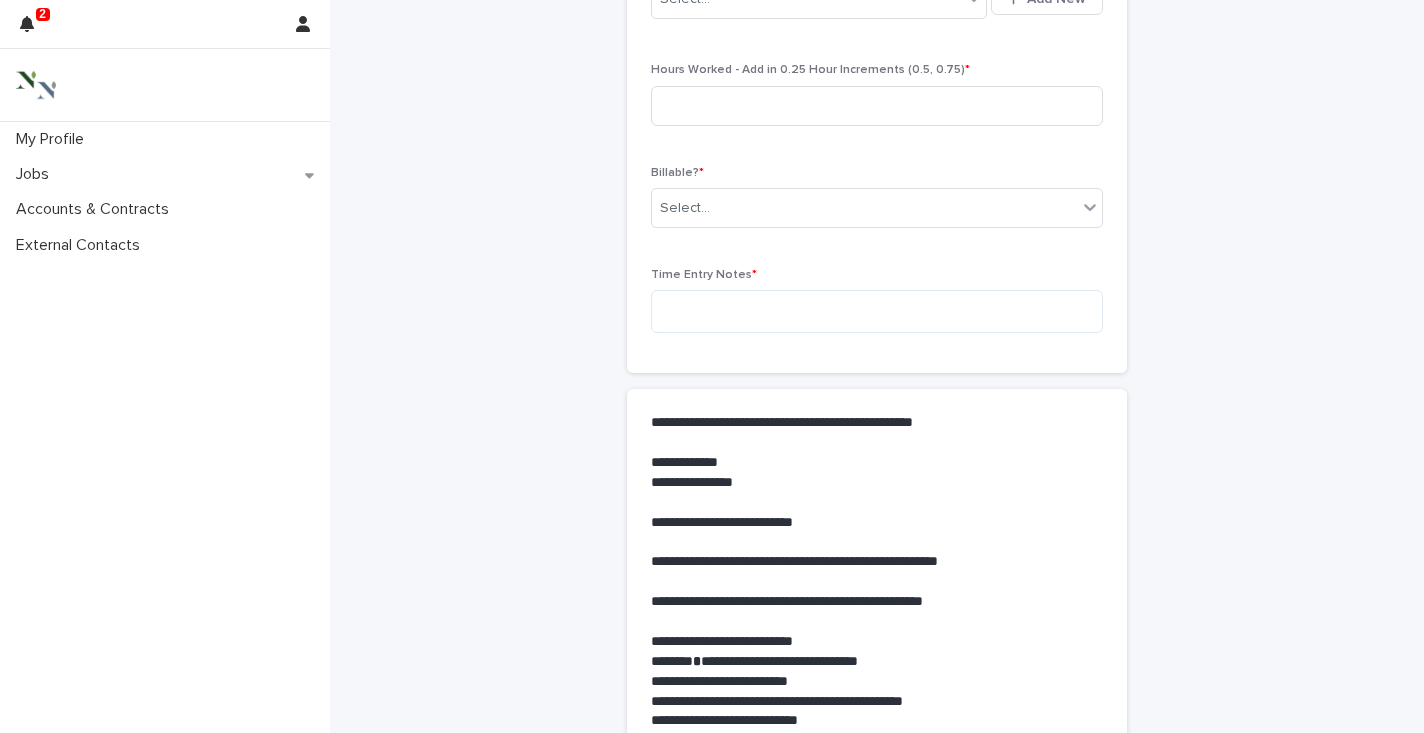 scroll, scrollTop: 14, scrollLeft: 0, axis: vertical 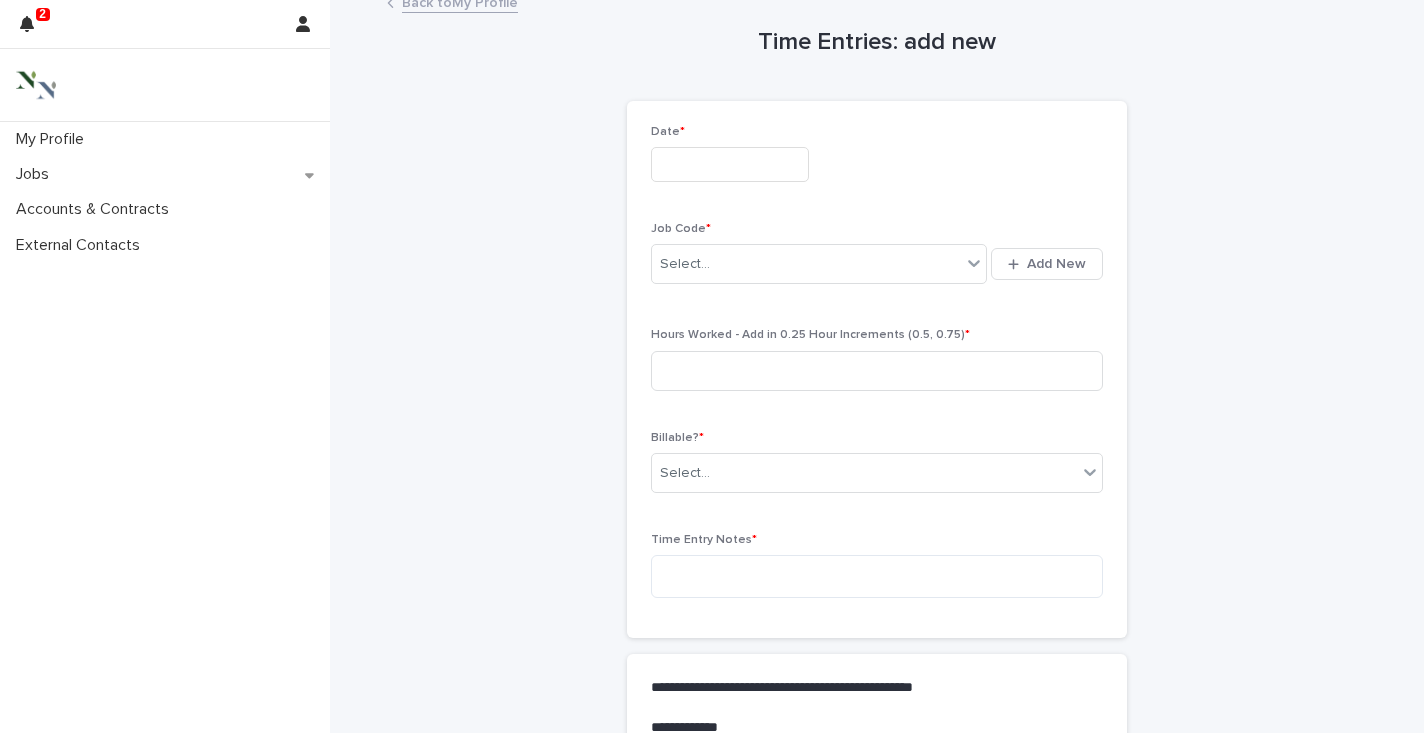 click at bounding box center (730, 164) 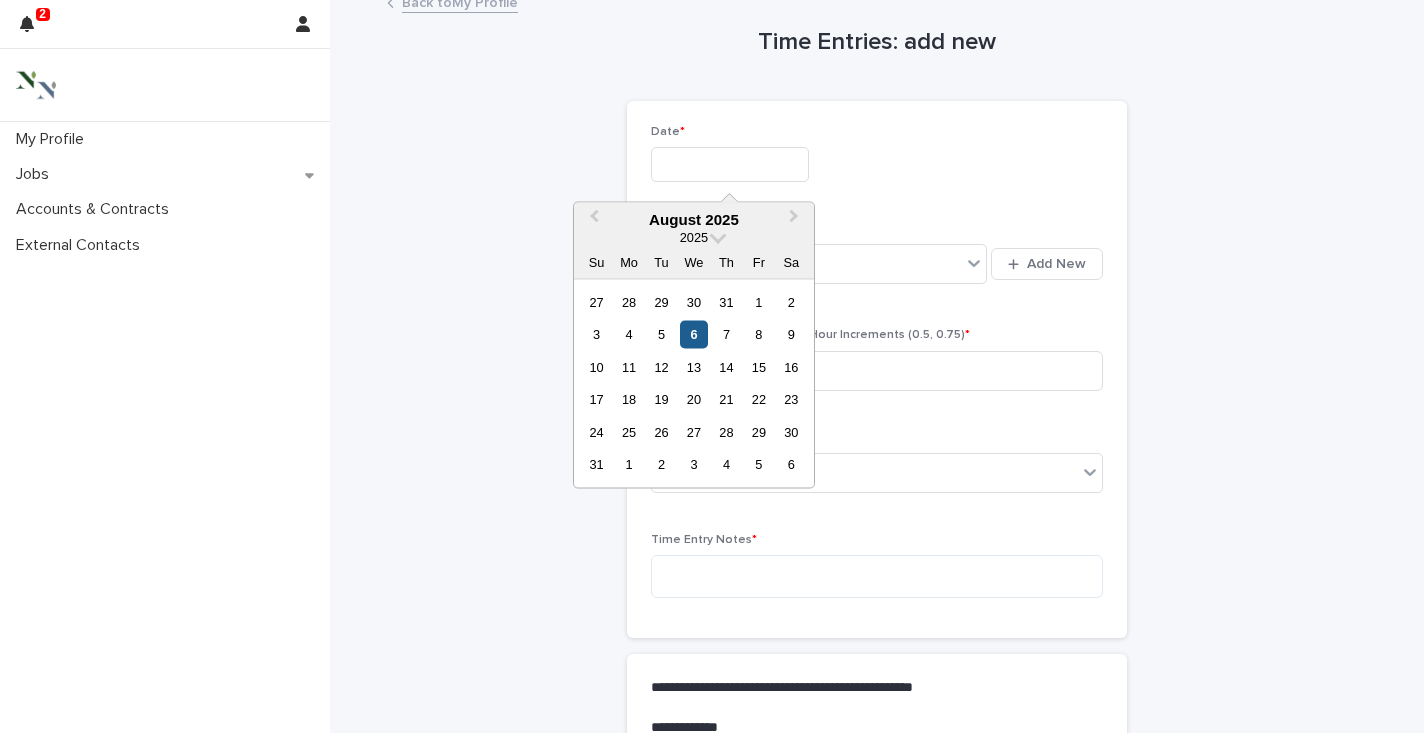 click on "6" at bounding box center [693, 334] 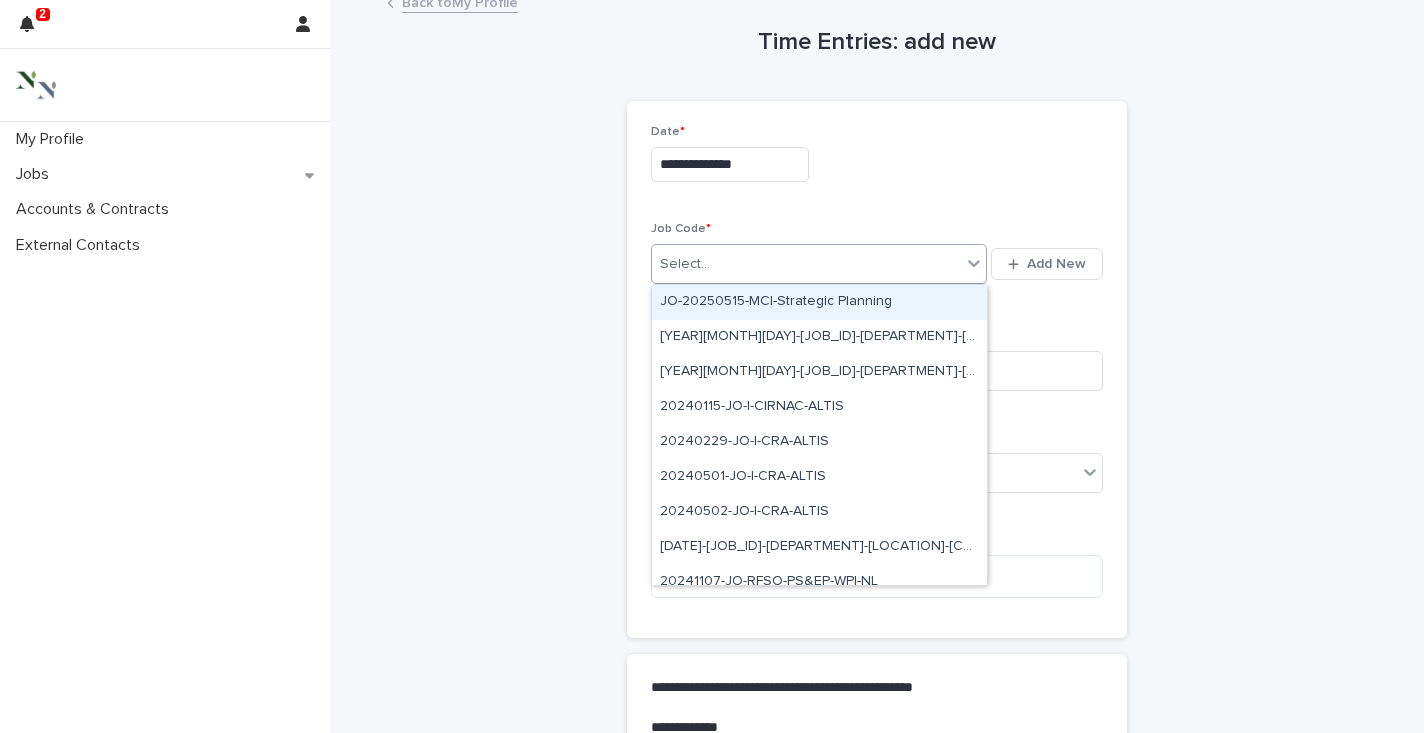 click on "Select..." at bounding box center [806, 264] 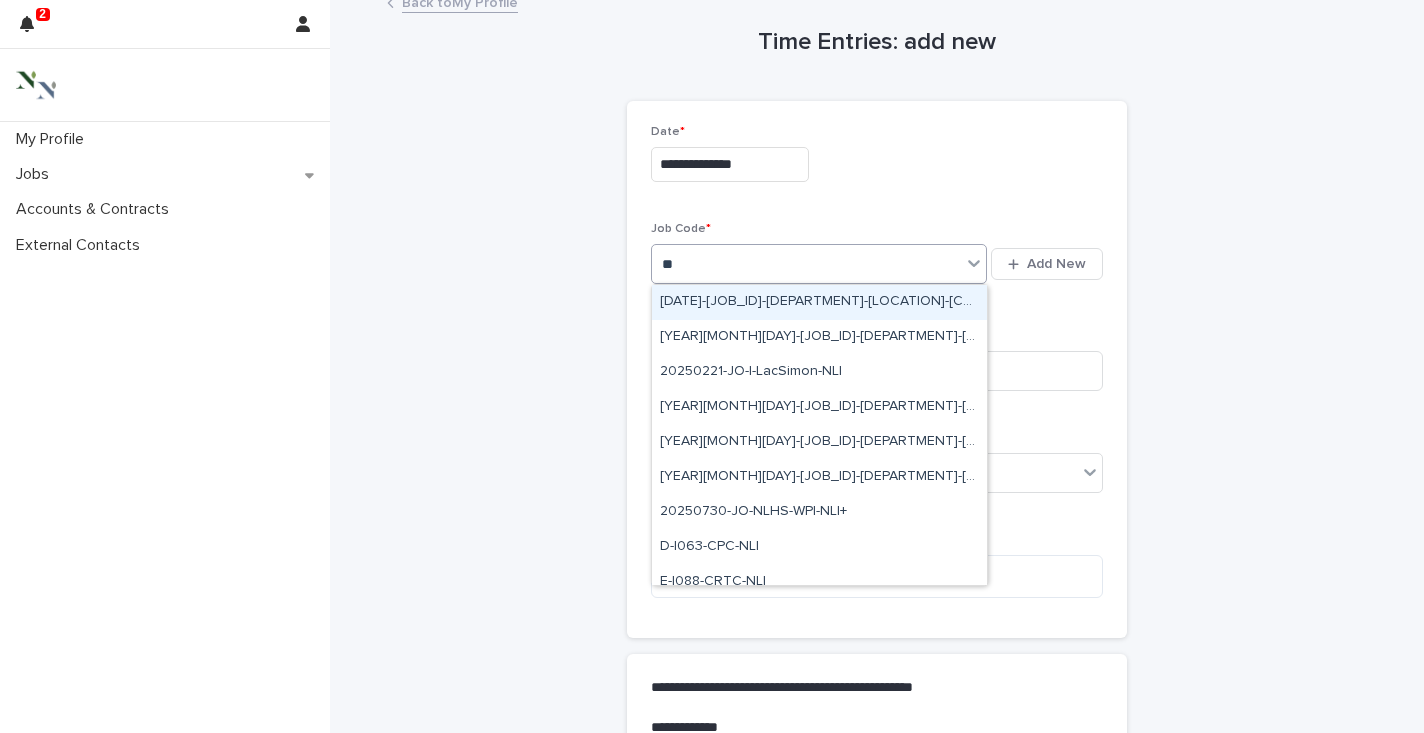 type on "*" 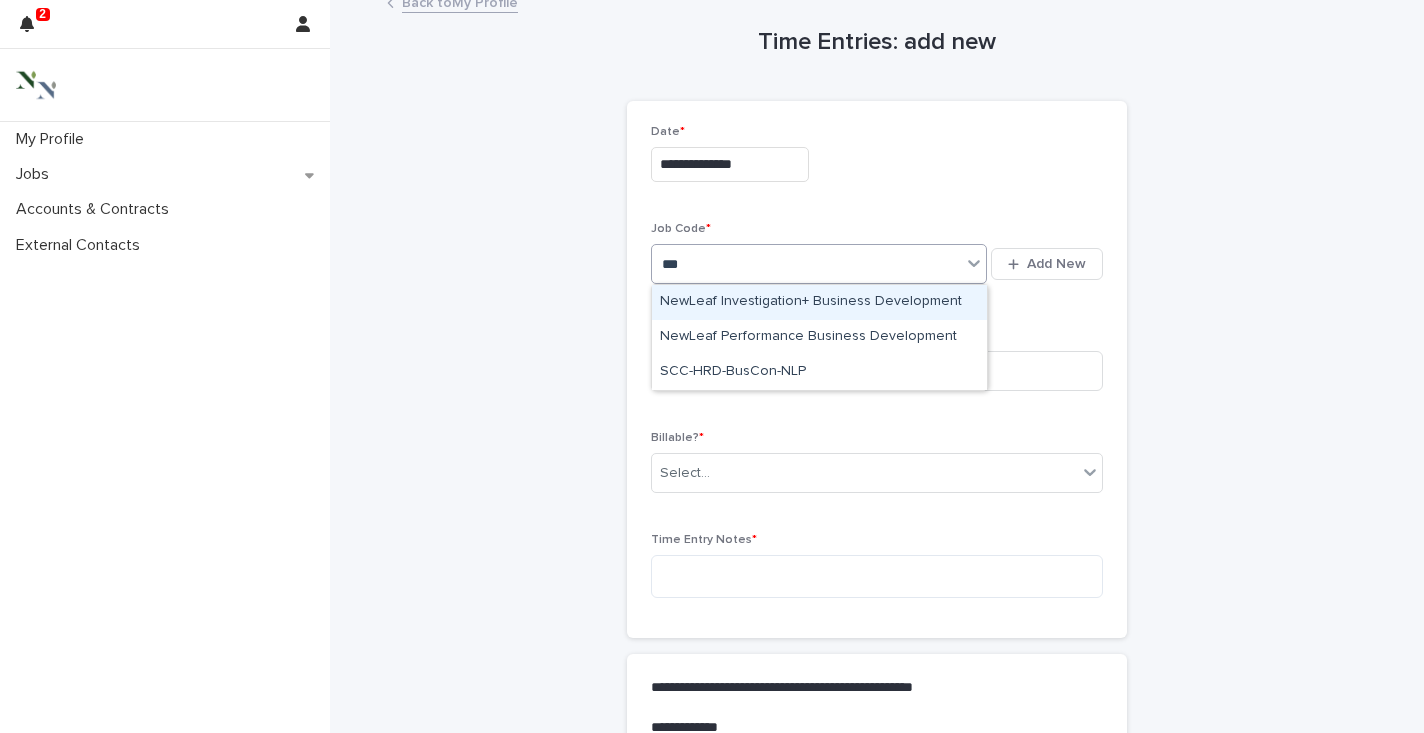 type on "****" 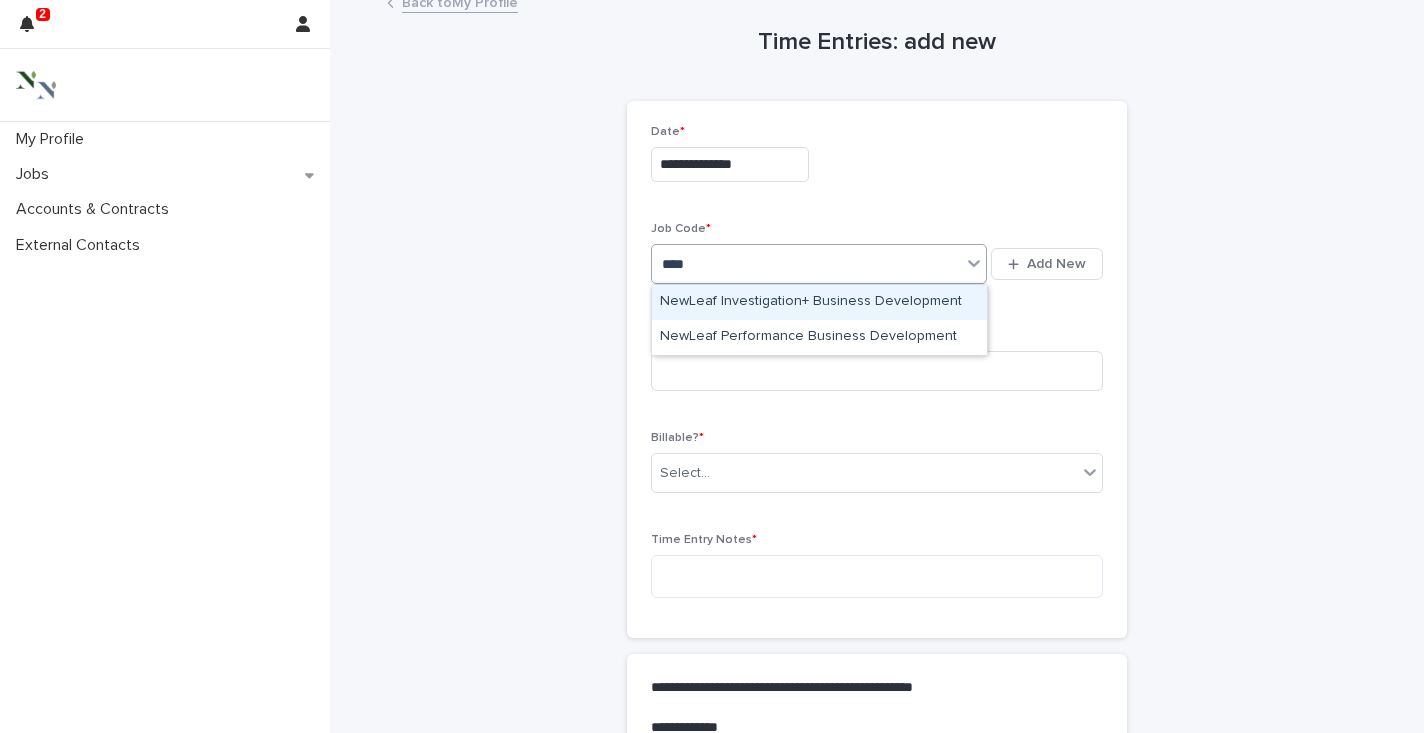 click on "NewLeaf Investigation+ Business Development" at bounding box center (819, 302) 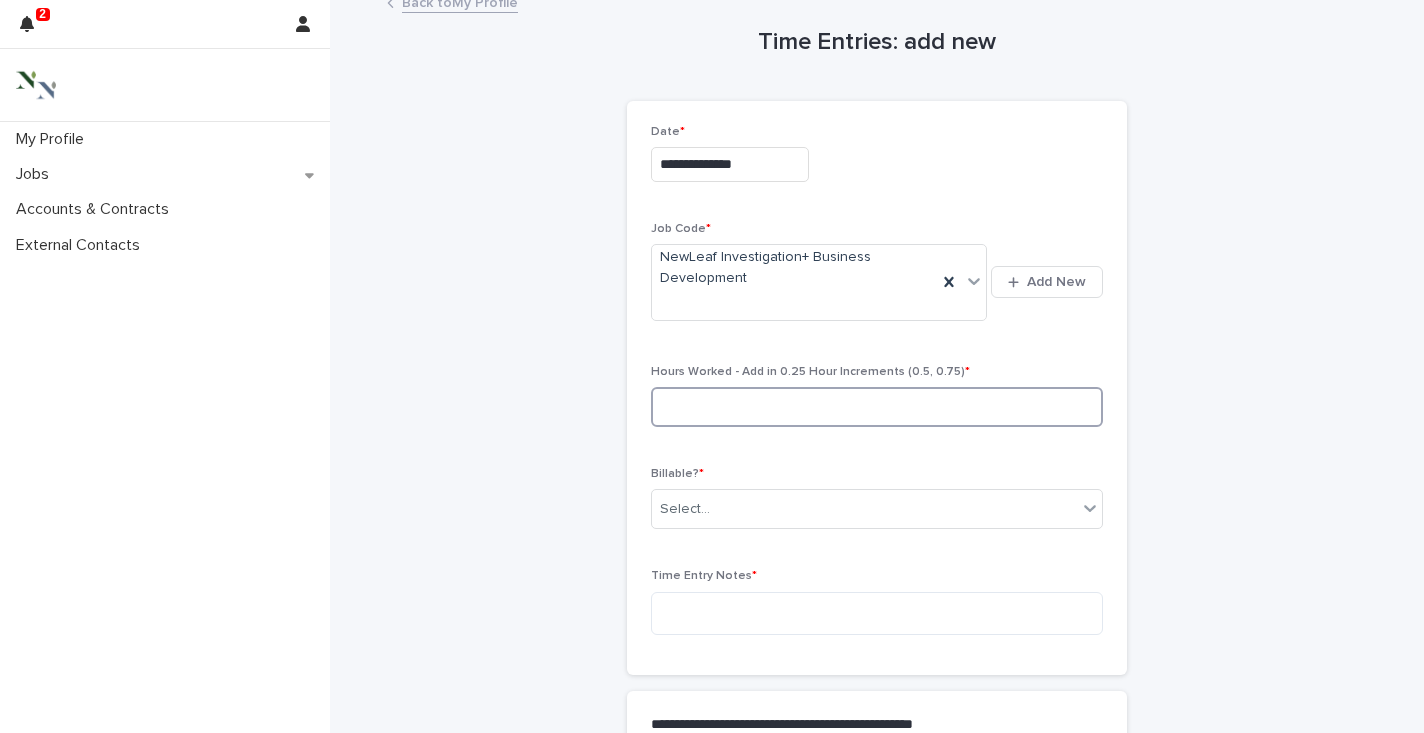 click at bounding box center (877, 407) 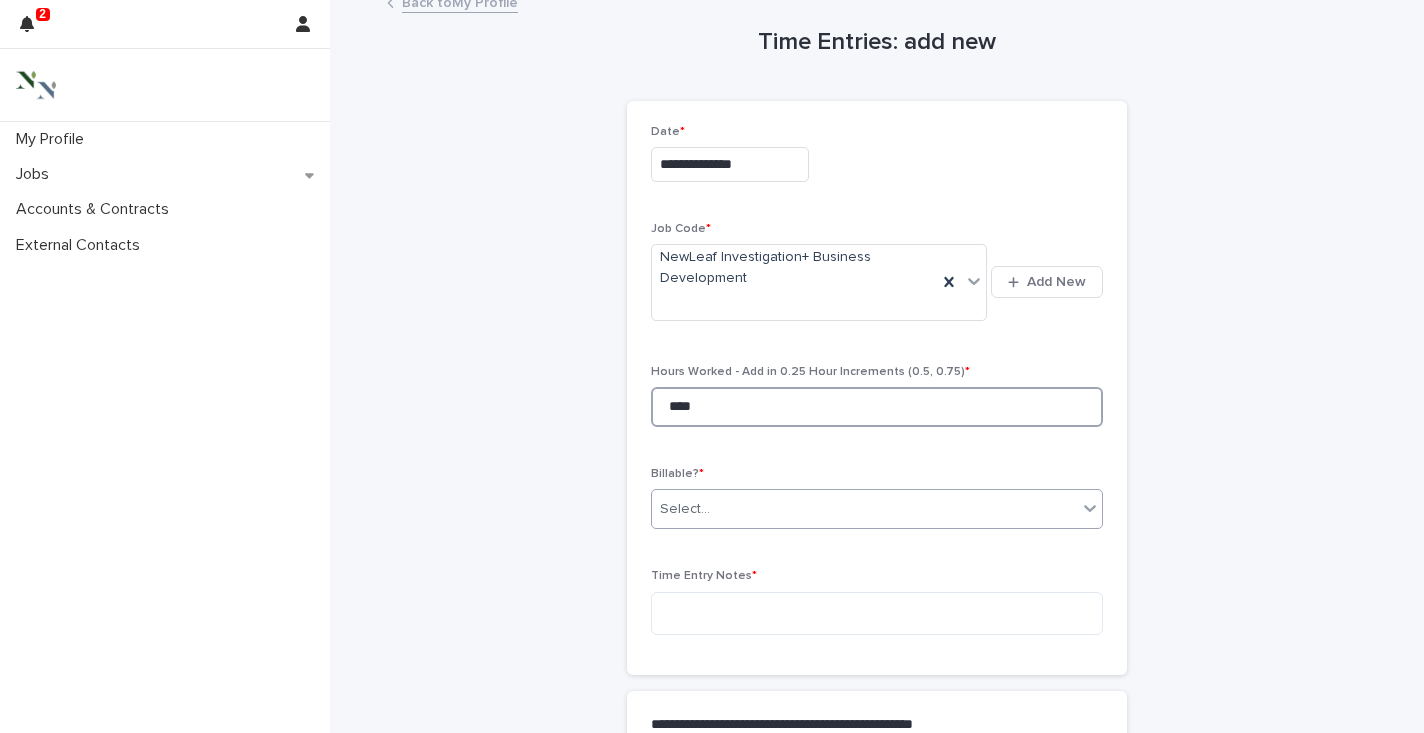 type on "****" 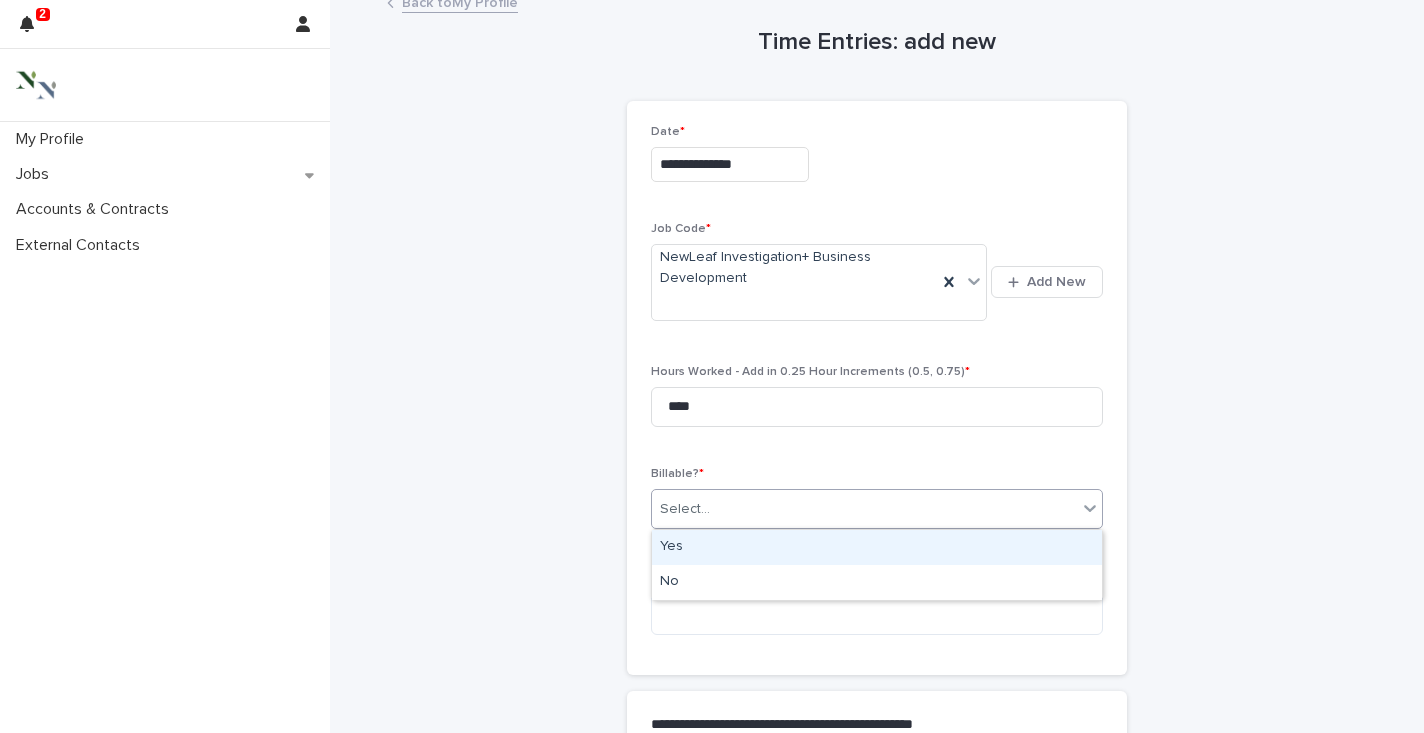 click on "Select..." at bounding box center [685, 509] 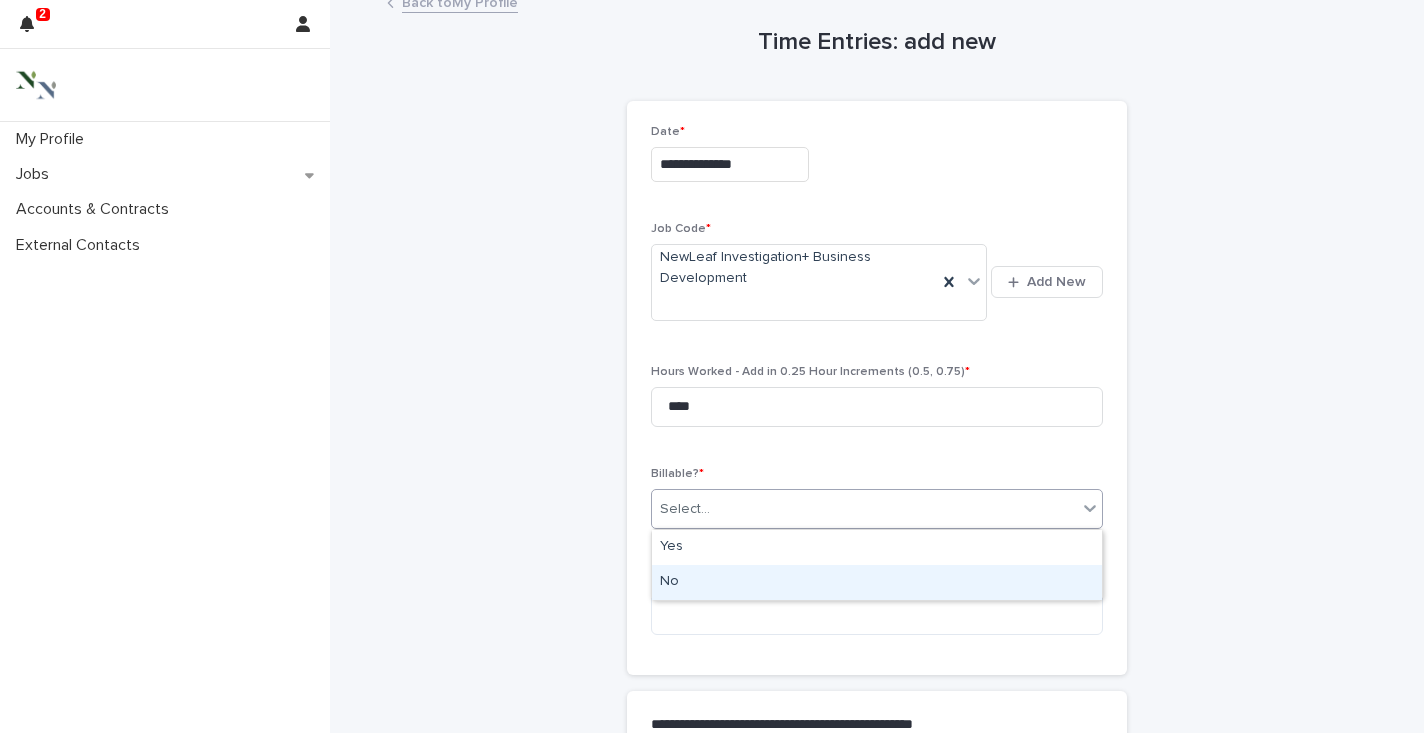 click on "No" at bounding box center [877, 582] 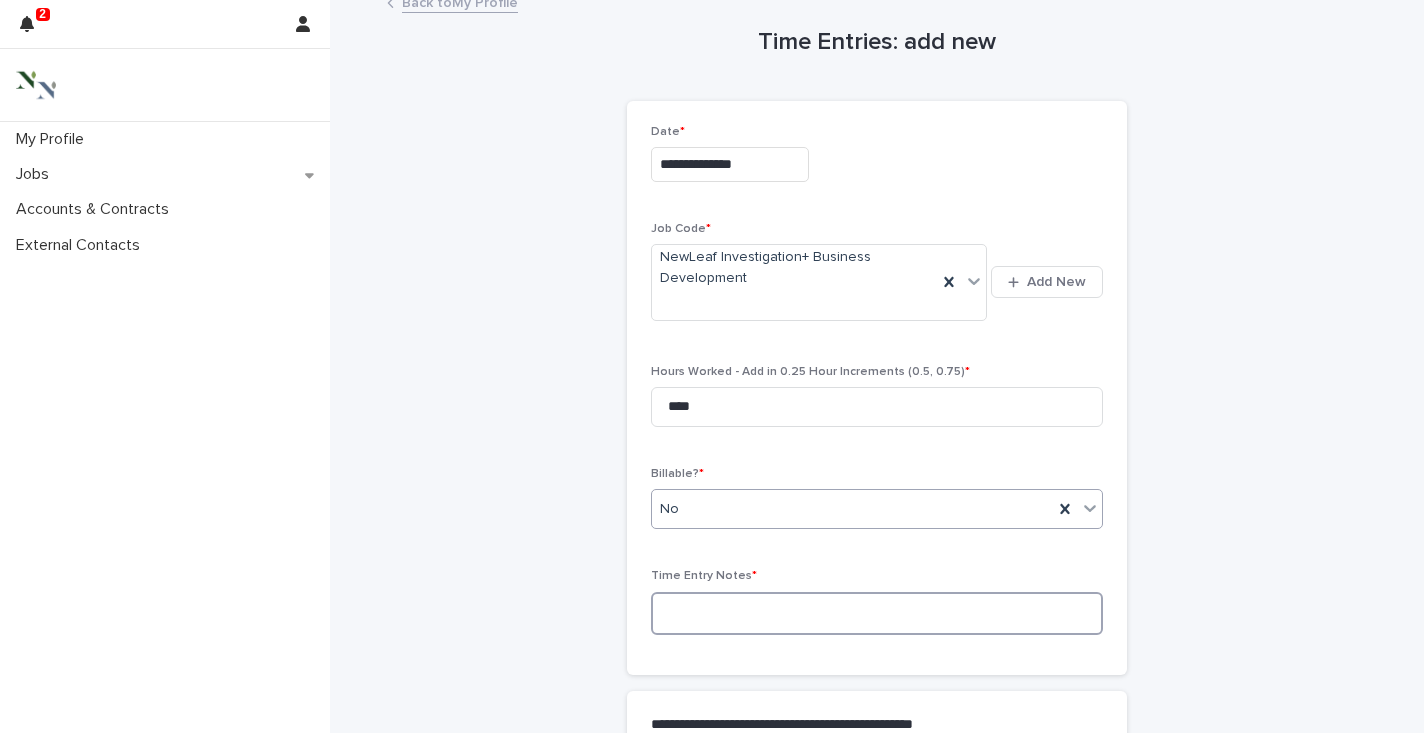 click at bounding box center (877, 613) 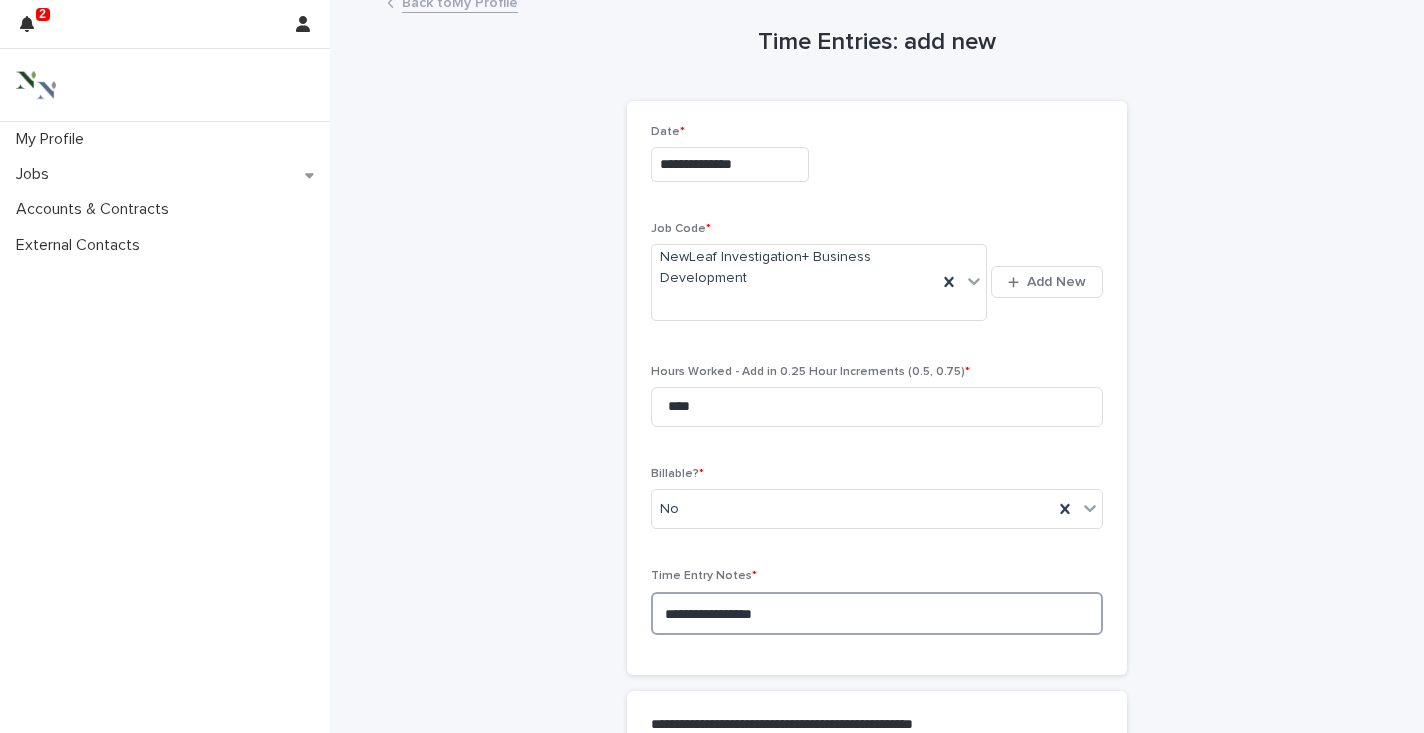 type on "**********" 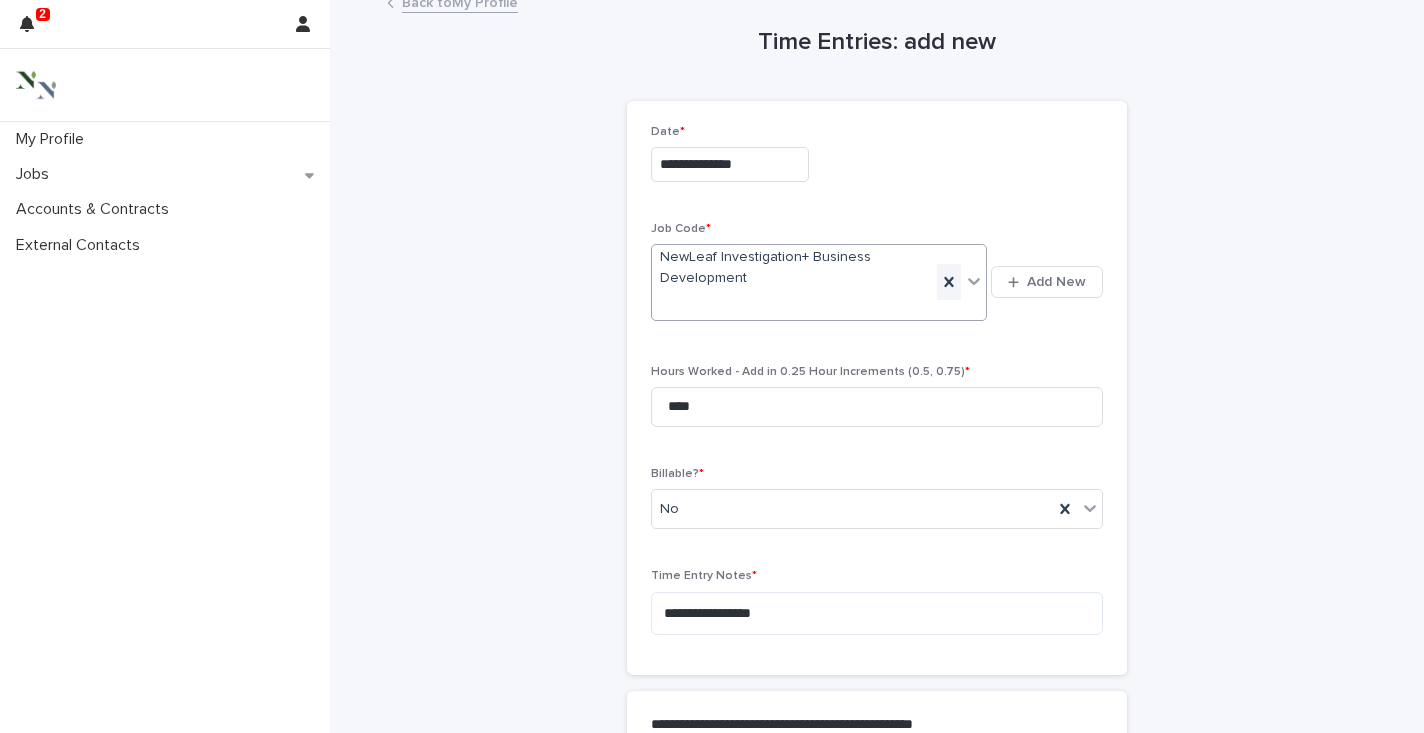 click 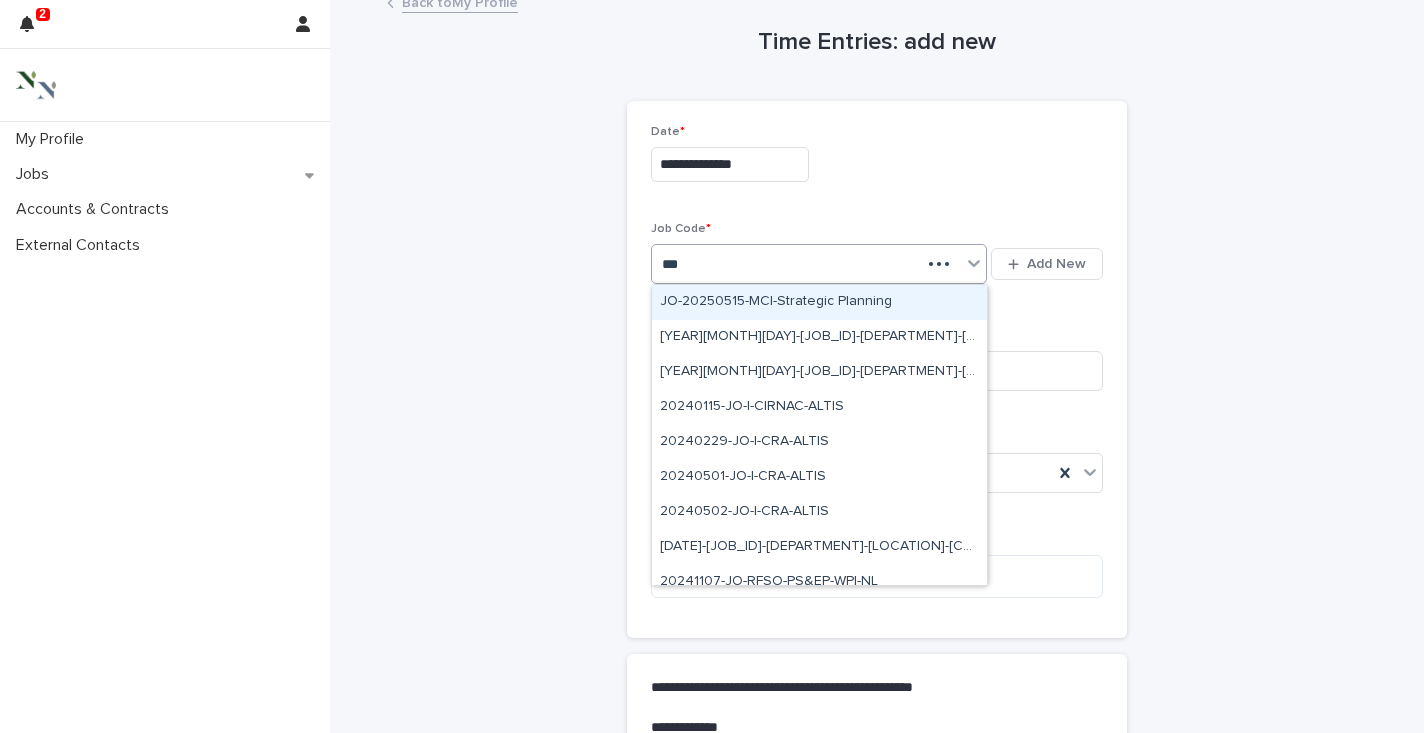 type on "****" 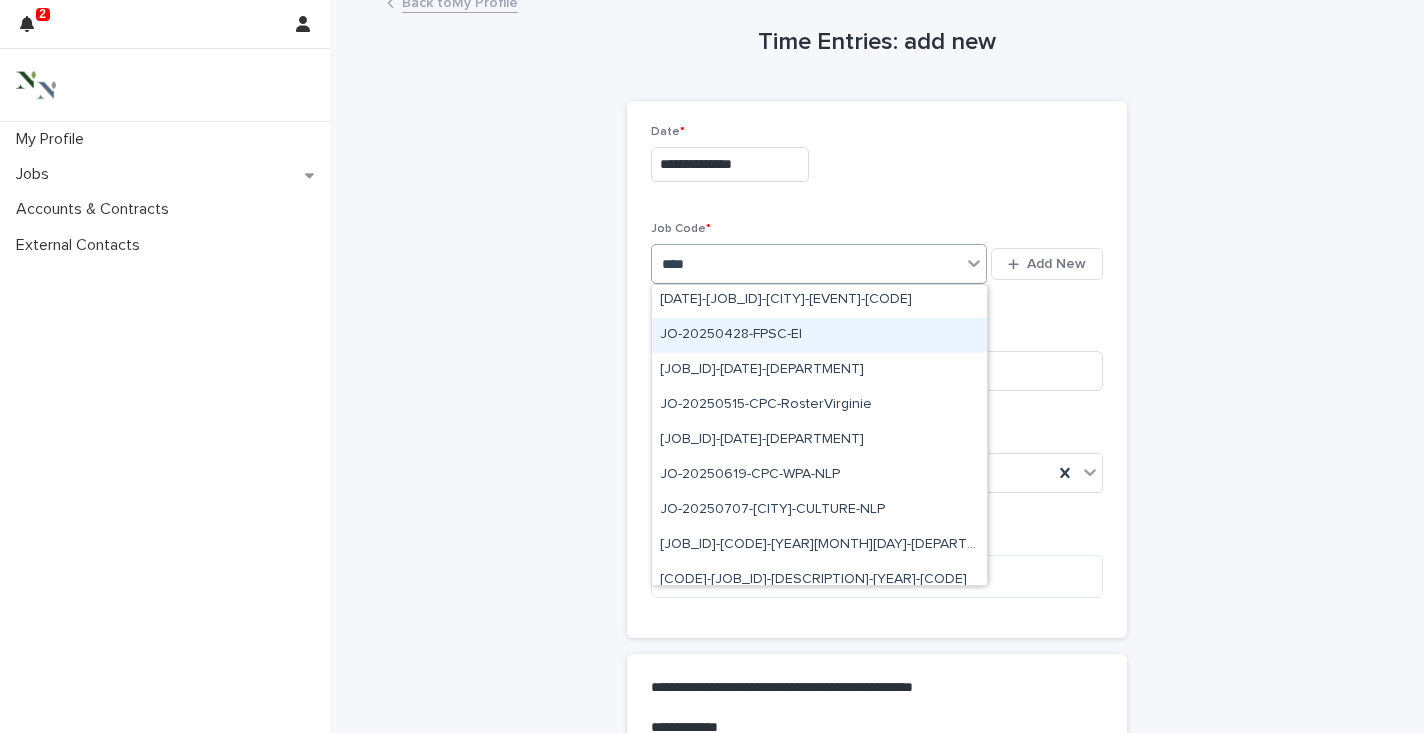 scroll, scrollTop: 960, scrollLeft: 0, axis: vertical 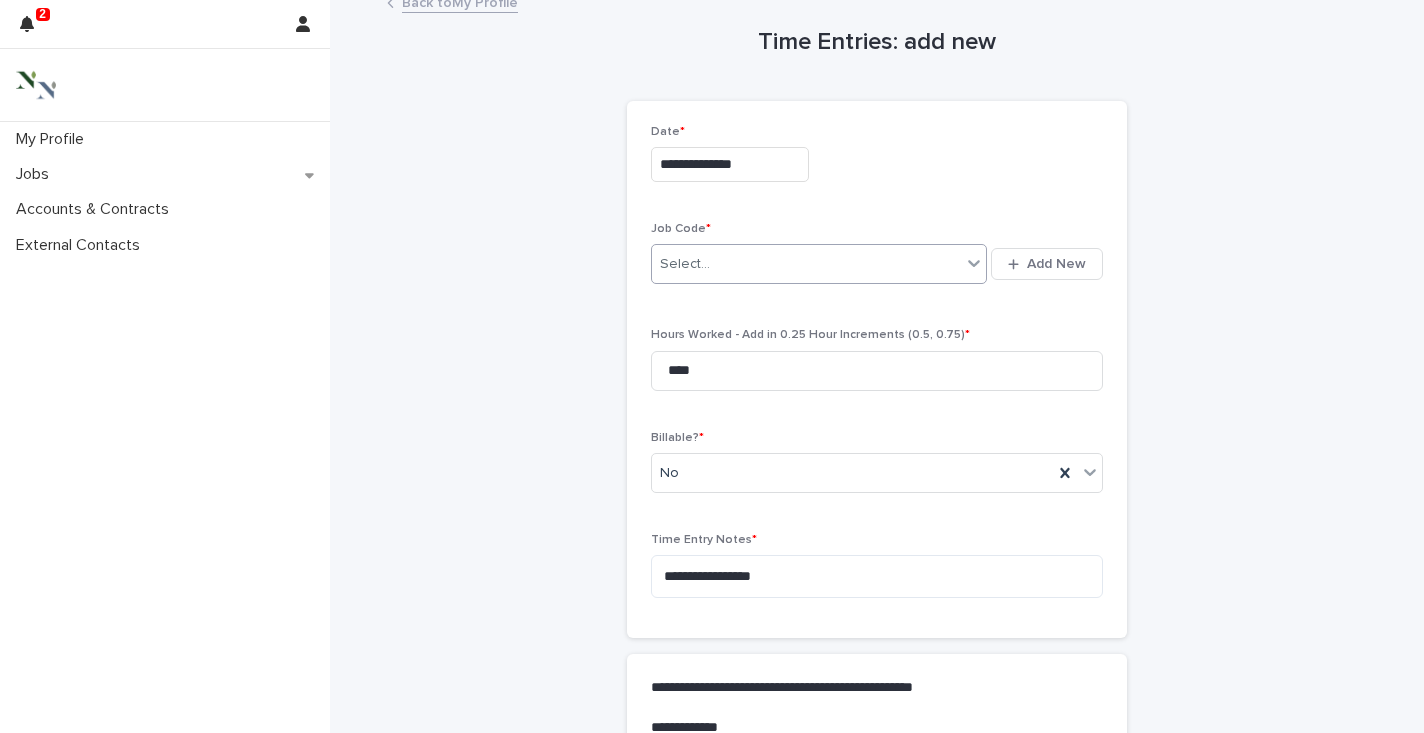 click on "Select..." at bounding box center (806, 264) 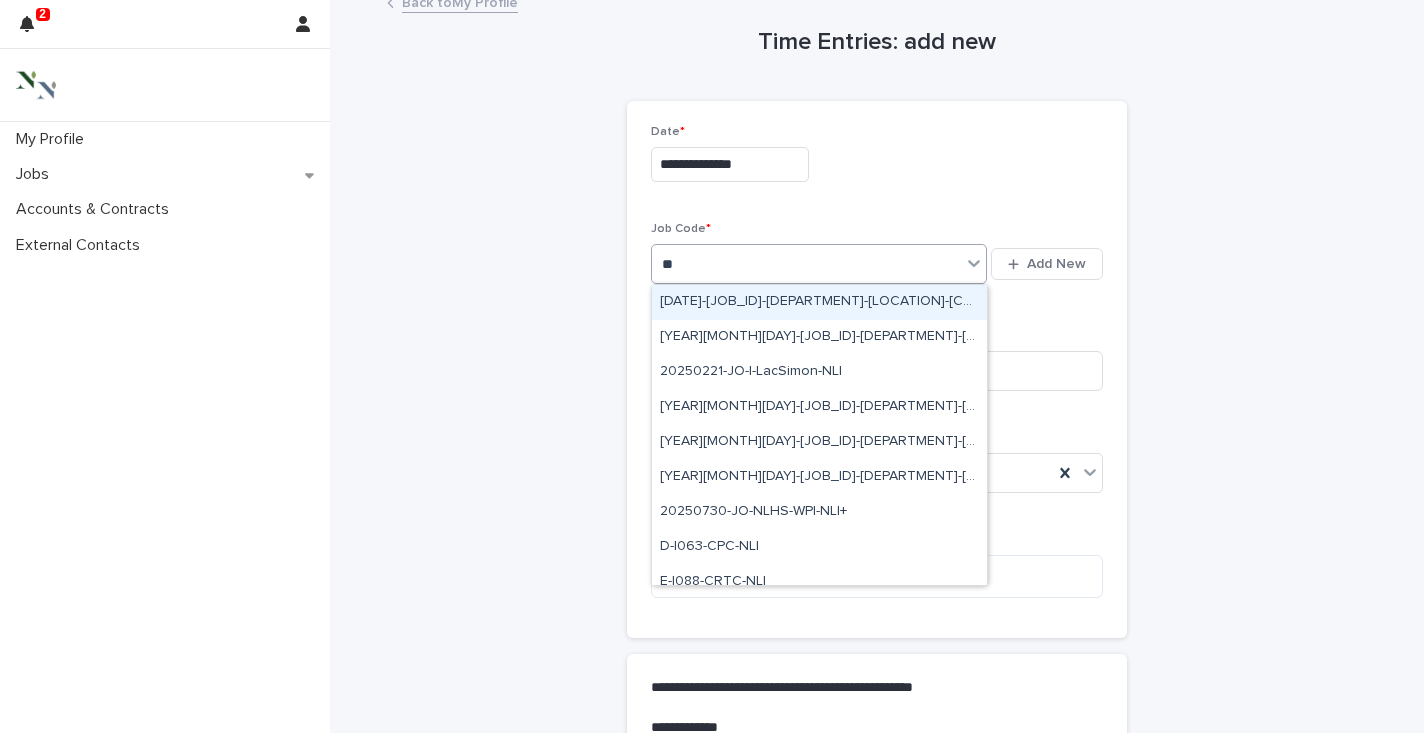 type on "*" 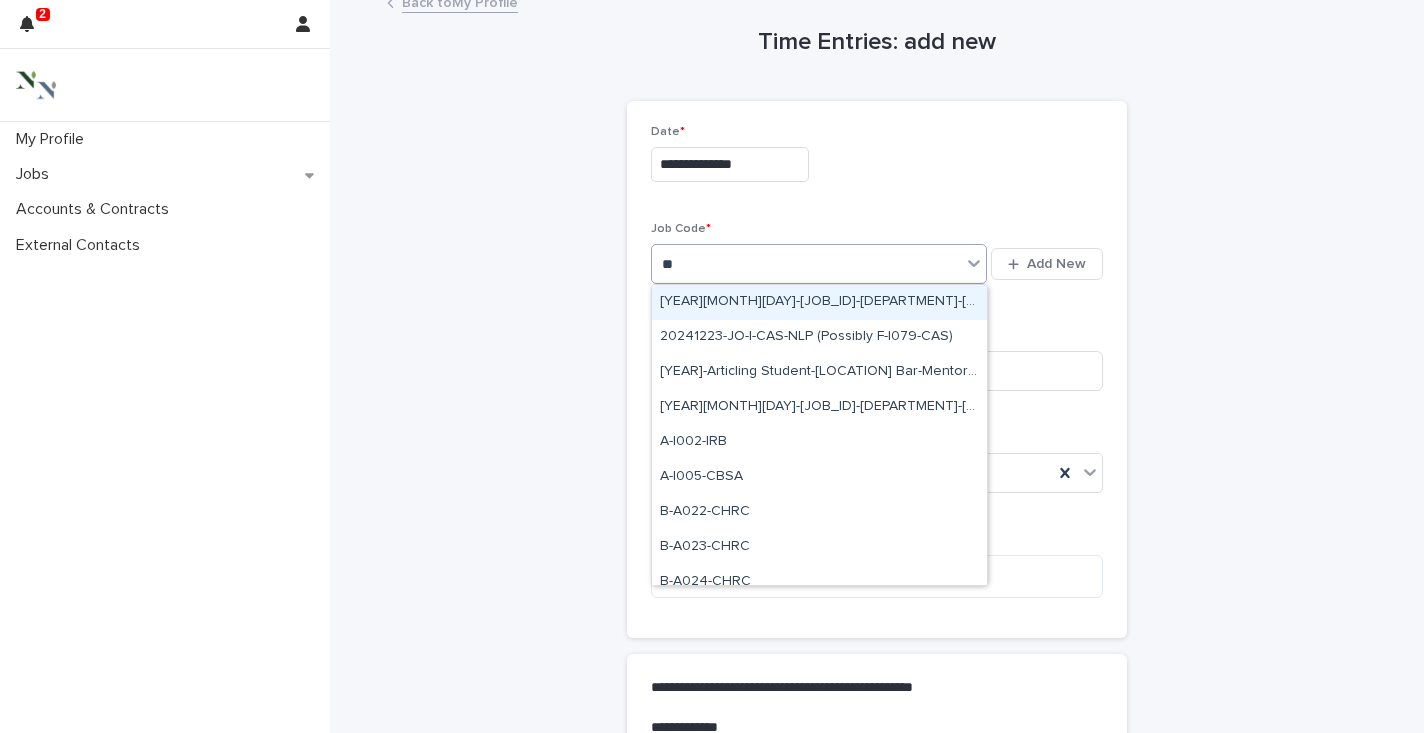 type on "***" 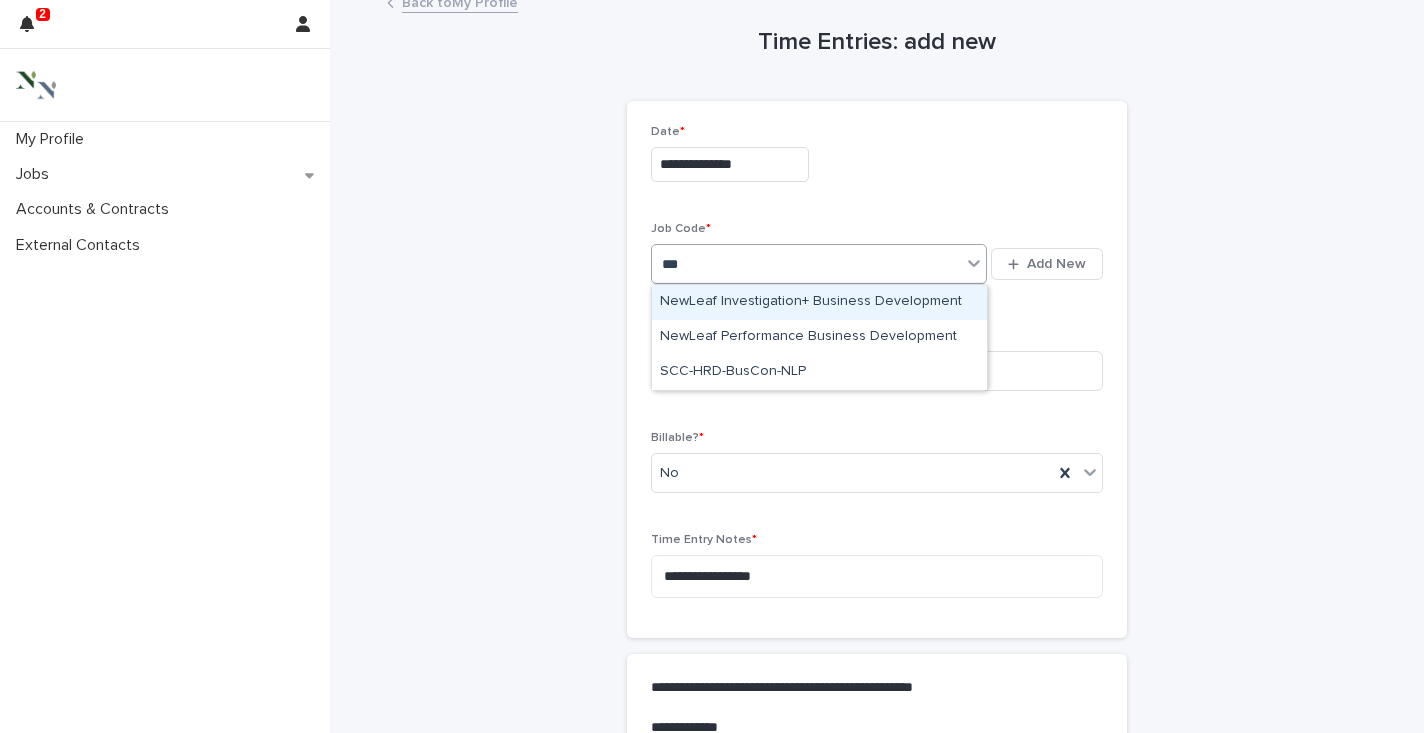 click on "NewLeaf Investigation+ Business Development" at bounding box center [819, 302] 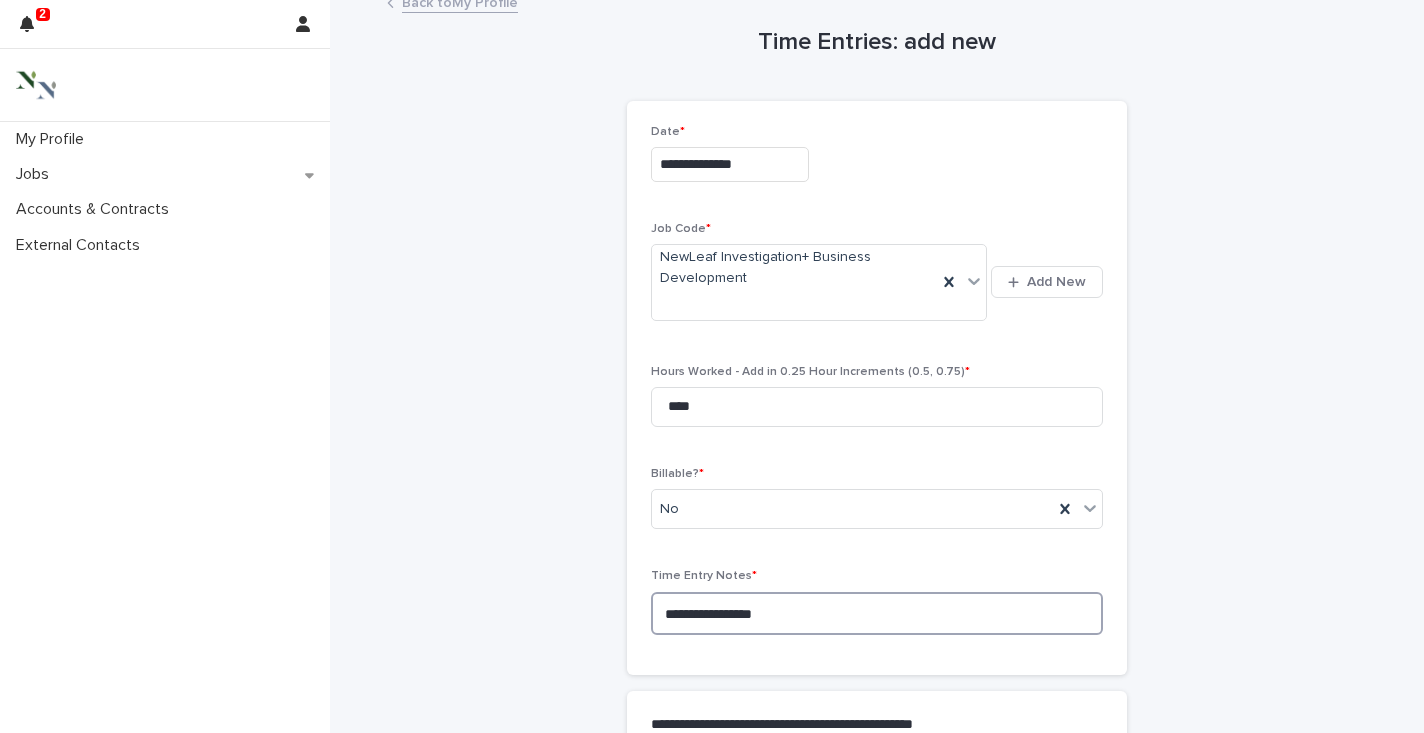 click on "**********" at bounding box center (877, 613) 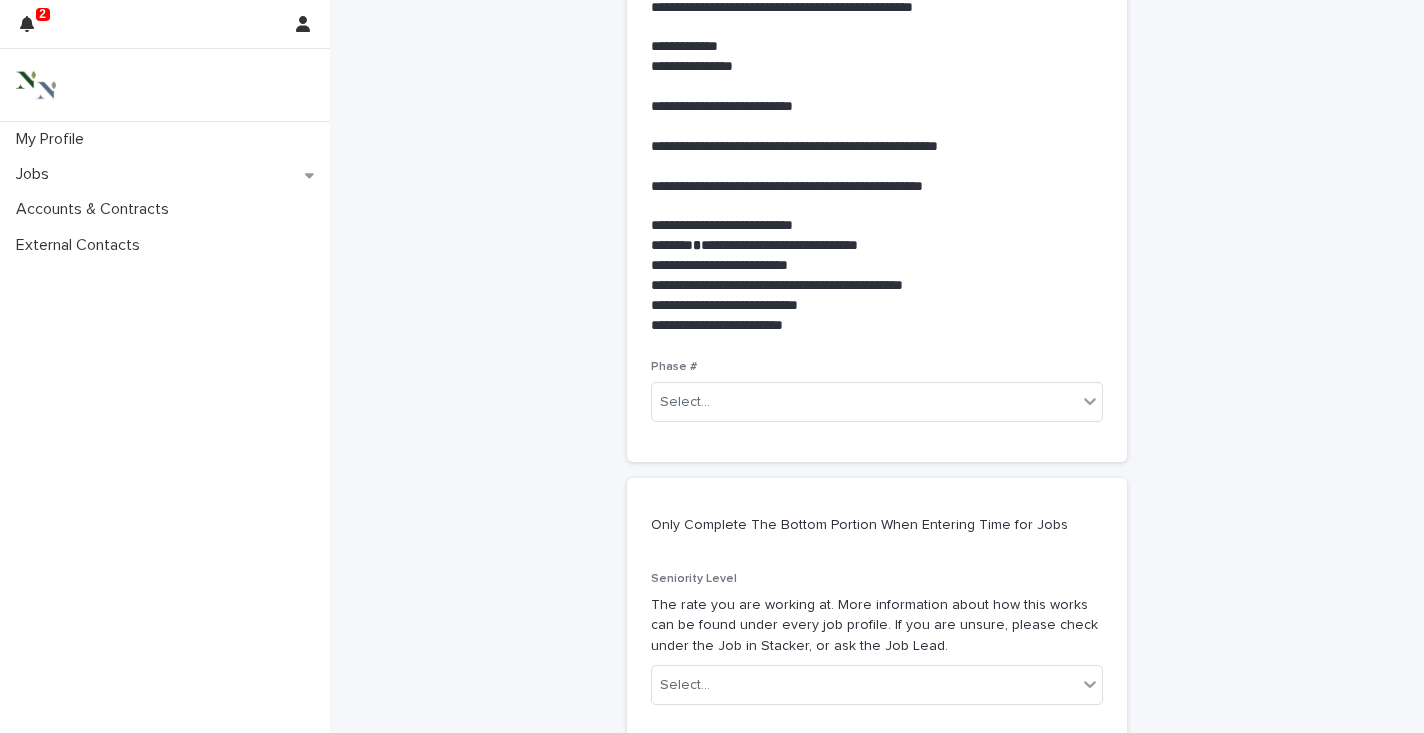 scroll, scrollTop: 866, scrollLeft: 0, axis: vertical 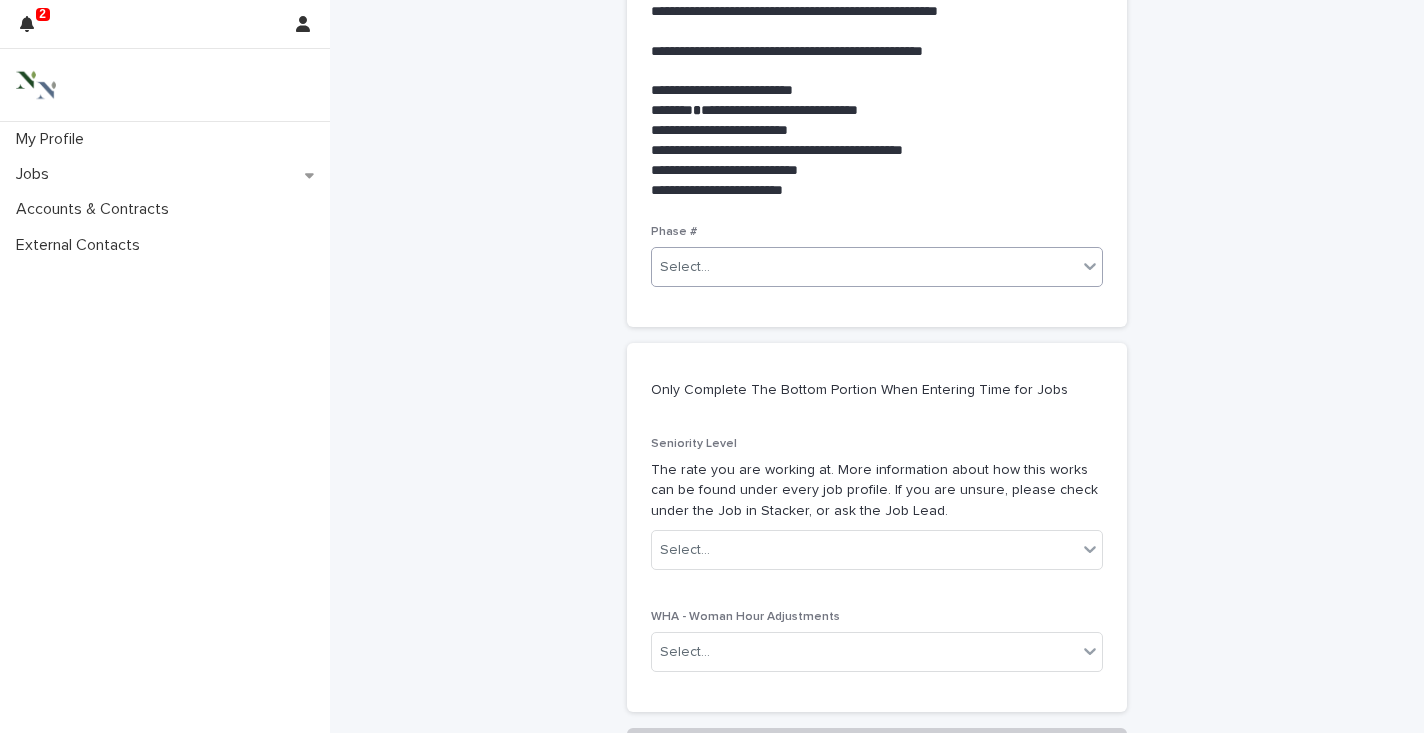type on "**********" 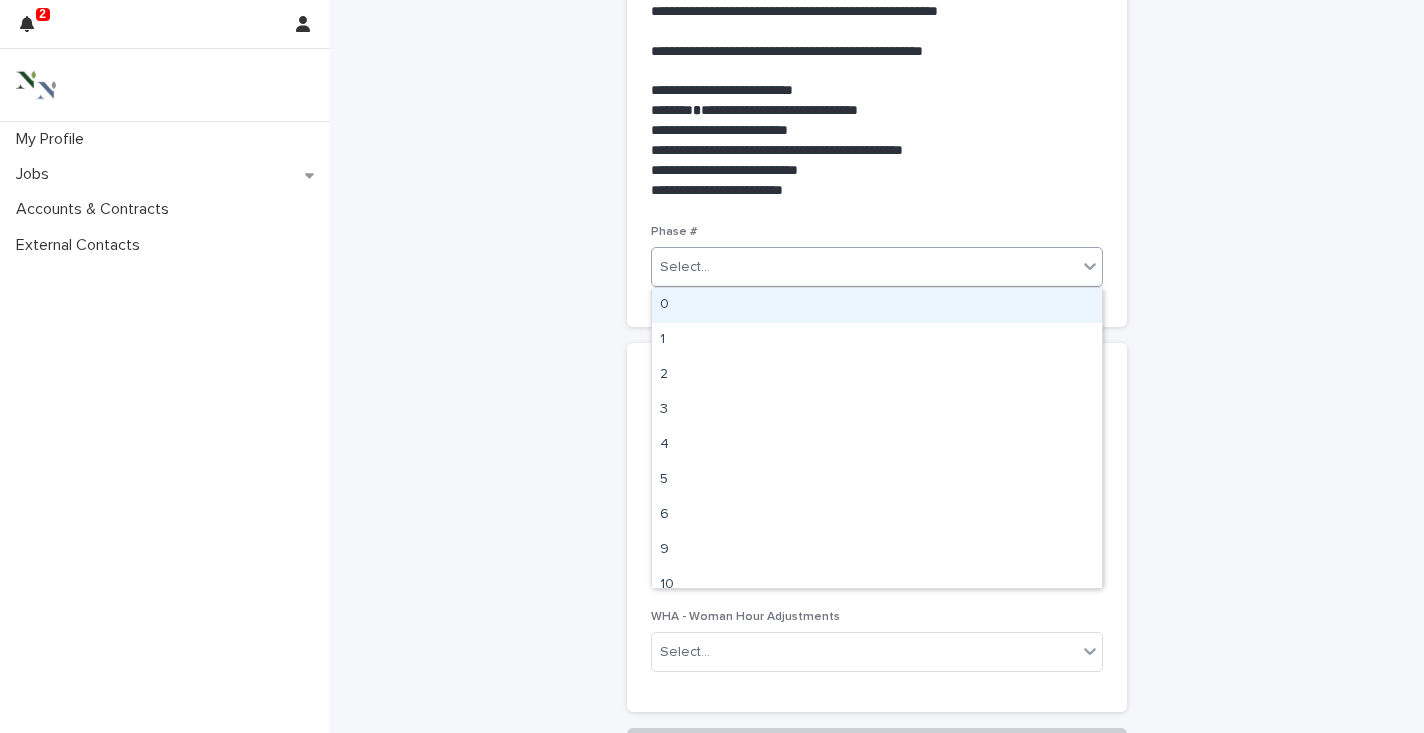 click on "0" at bounding box center [877, 305] 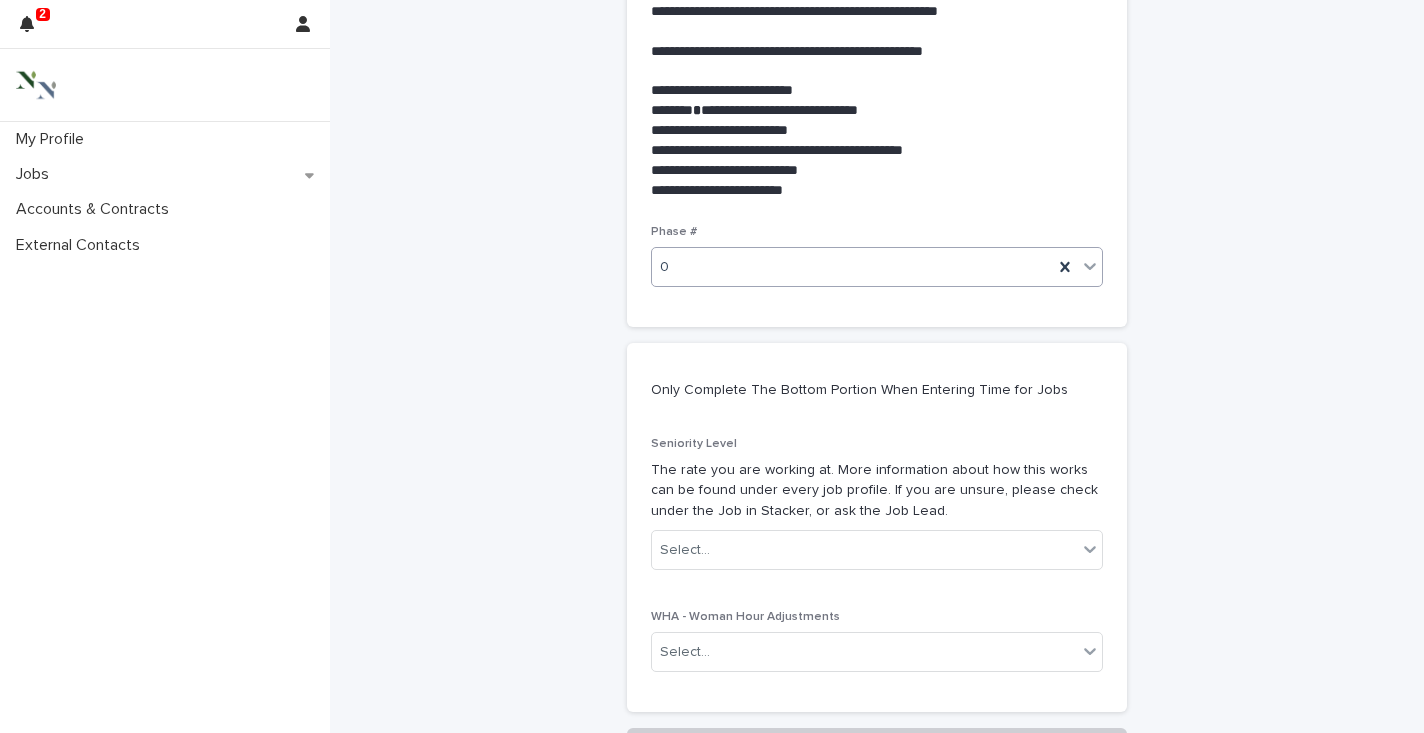 scroll, scrollTop: 1050, scrollLeft: 0, axis: vertical 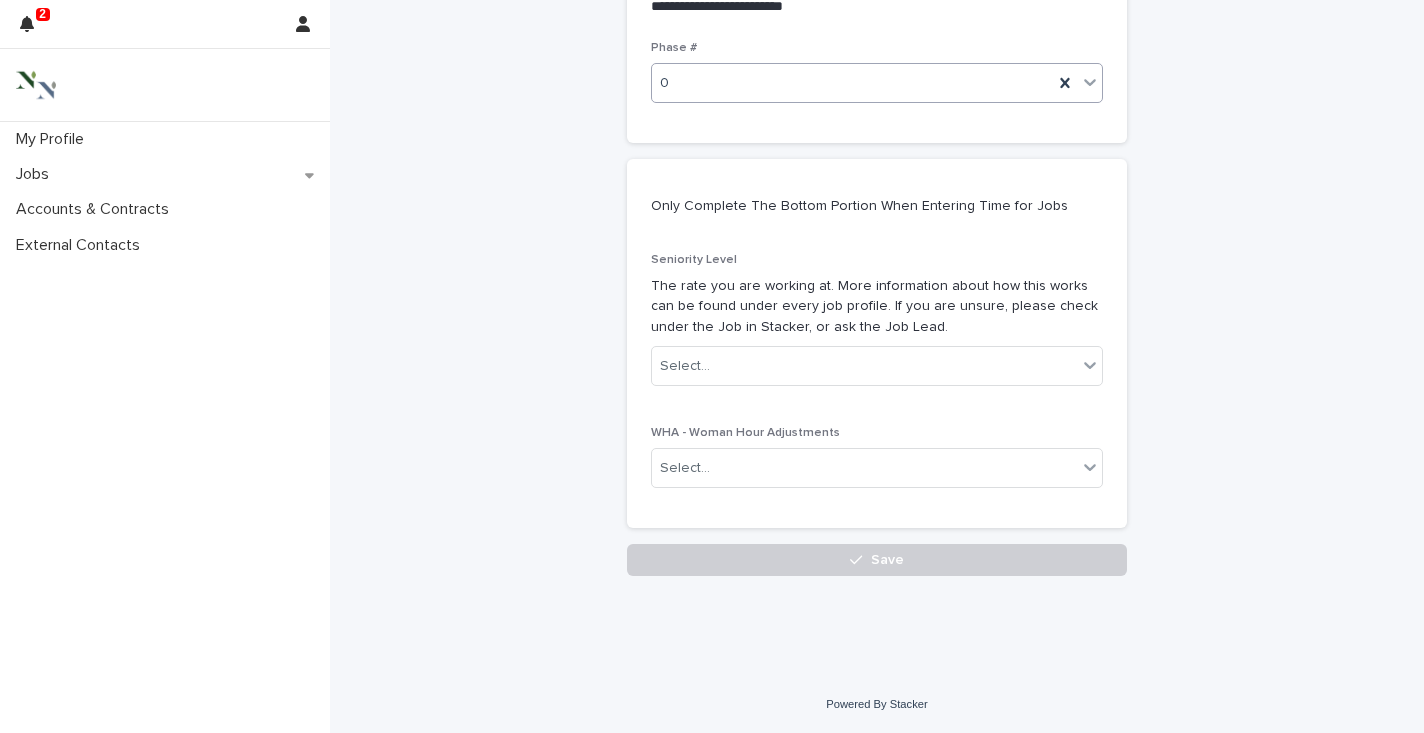 click on "Save" at bounding box center [877, 560] 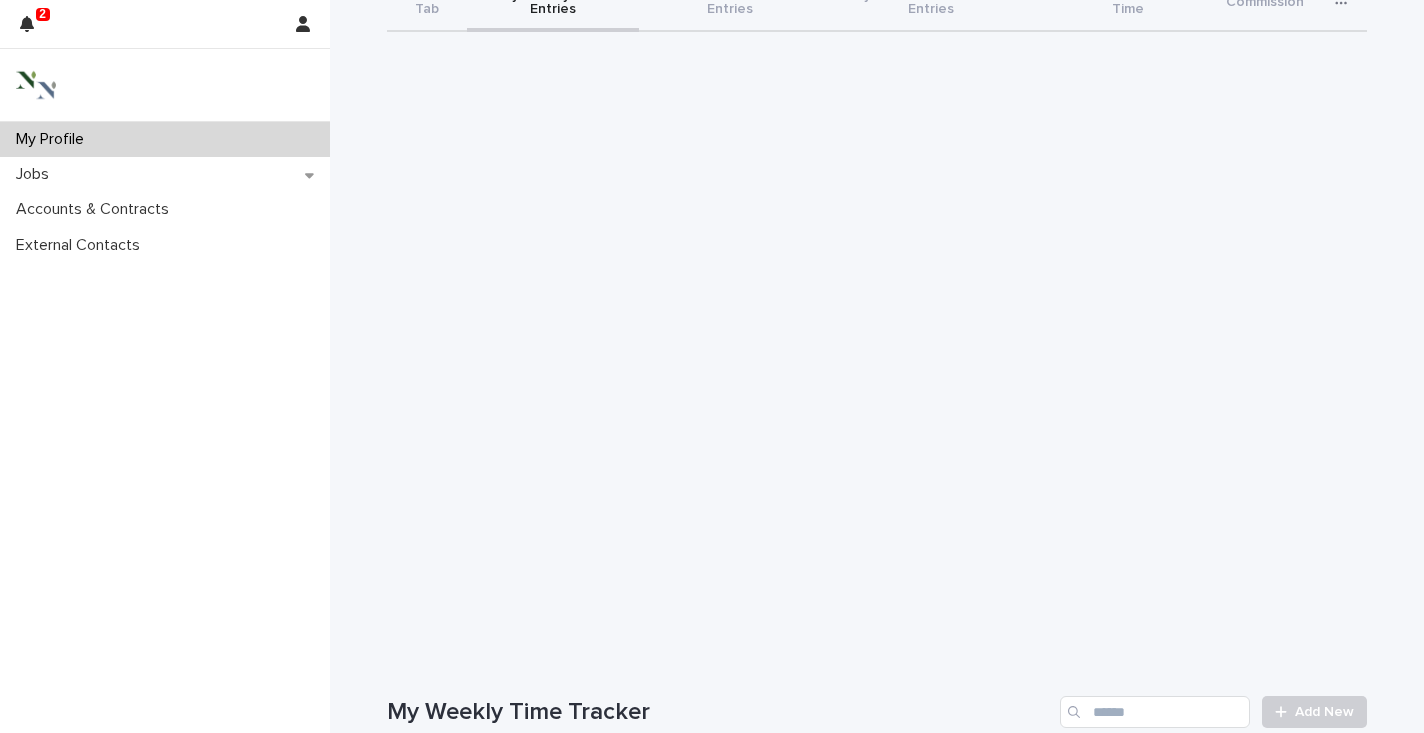 scroll, scrollTop: 157, scrollLeft: 0, axis: vertical 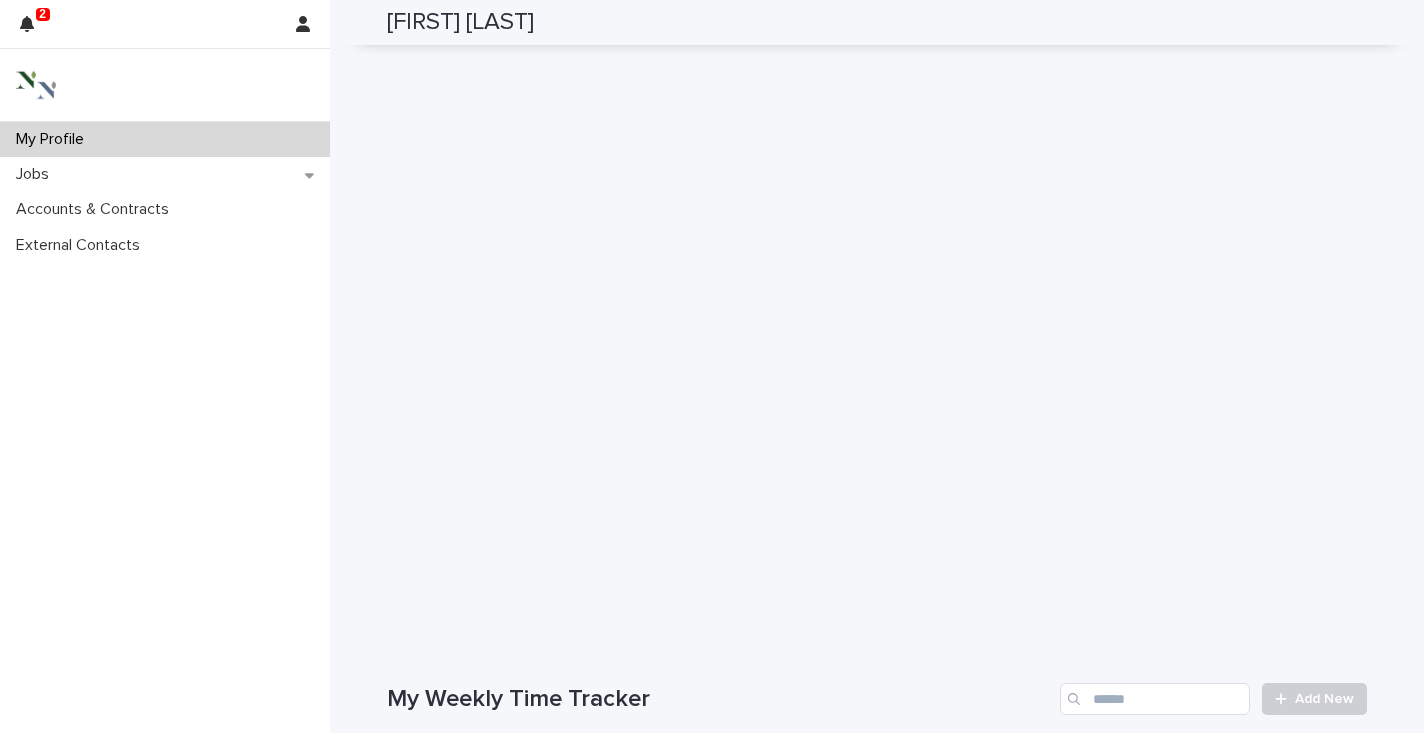 click on "My Profile" at bounding box center (165, 139) 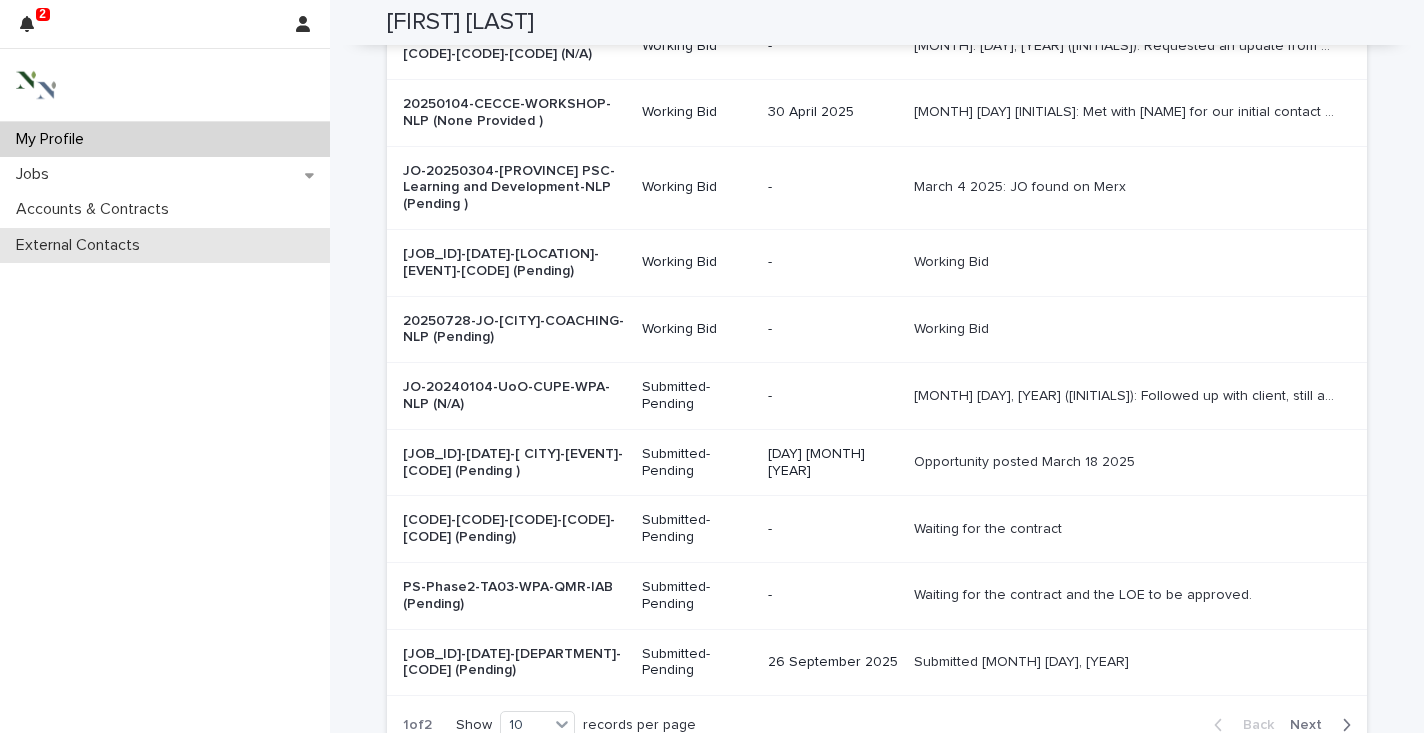 scroll, scrollTop: 1756, scrollLeft: 0, axis: vertical 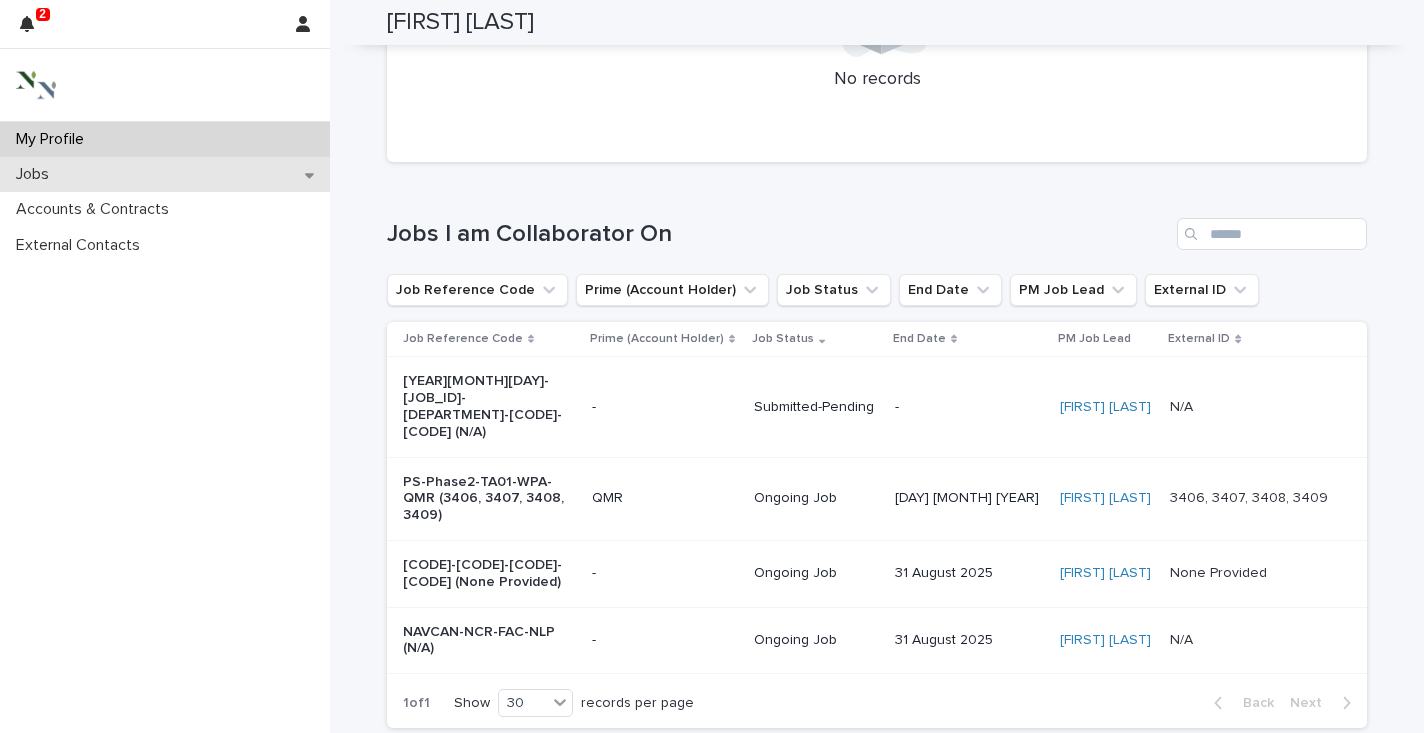 click on "Jobs" at bounding box center [36, 174] 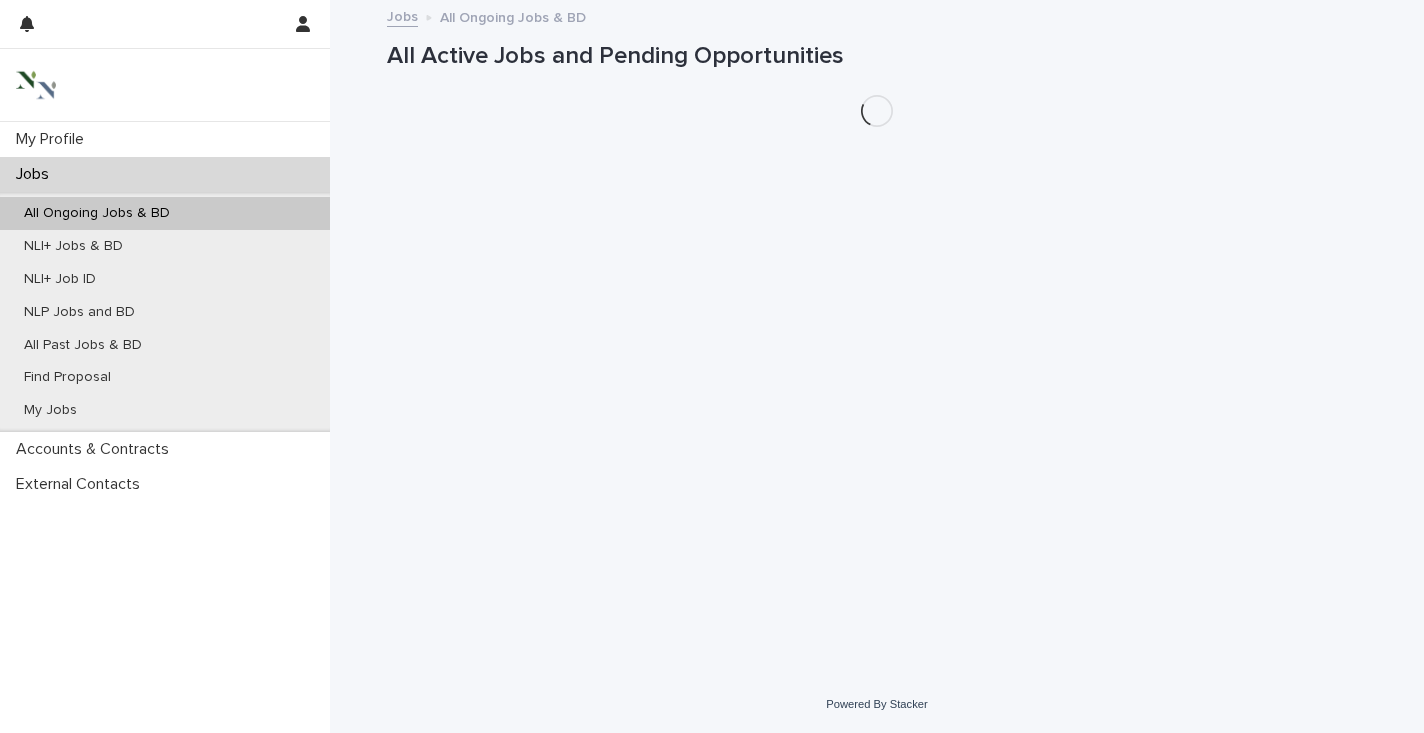 scroll, scrollTop: 0, scrollLeft: 0, axis: both 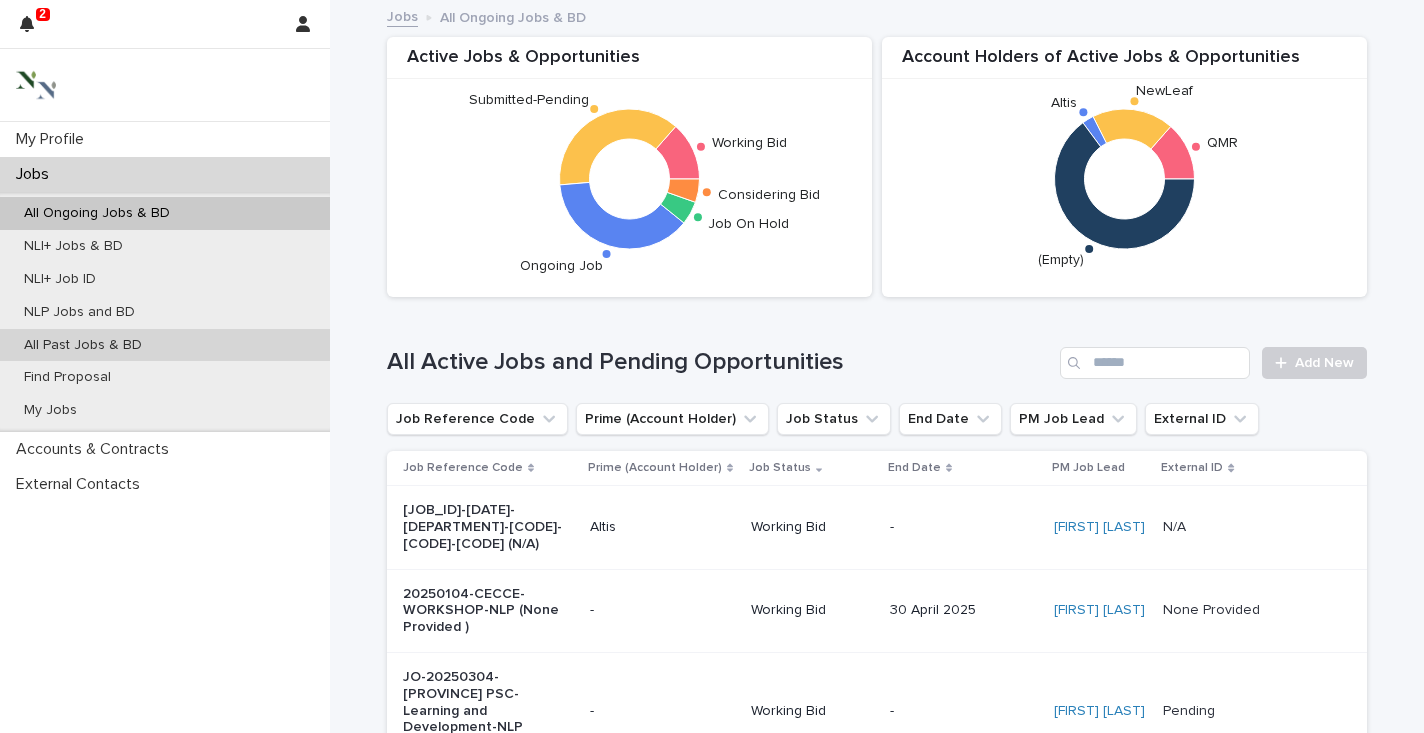 click on "All Past Jobs & BD" at bounding box center (83, 345) 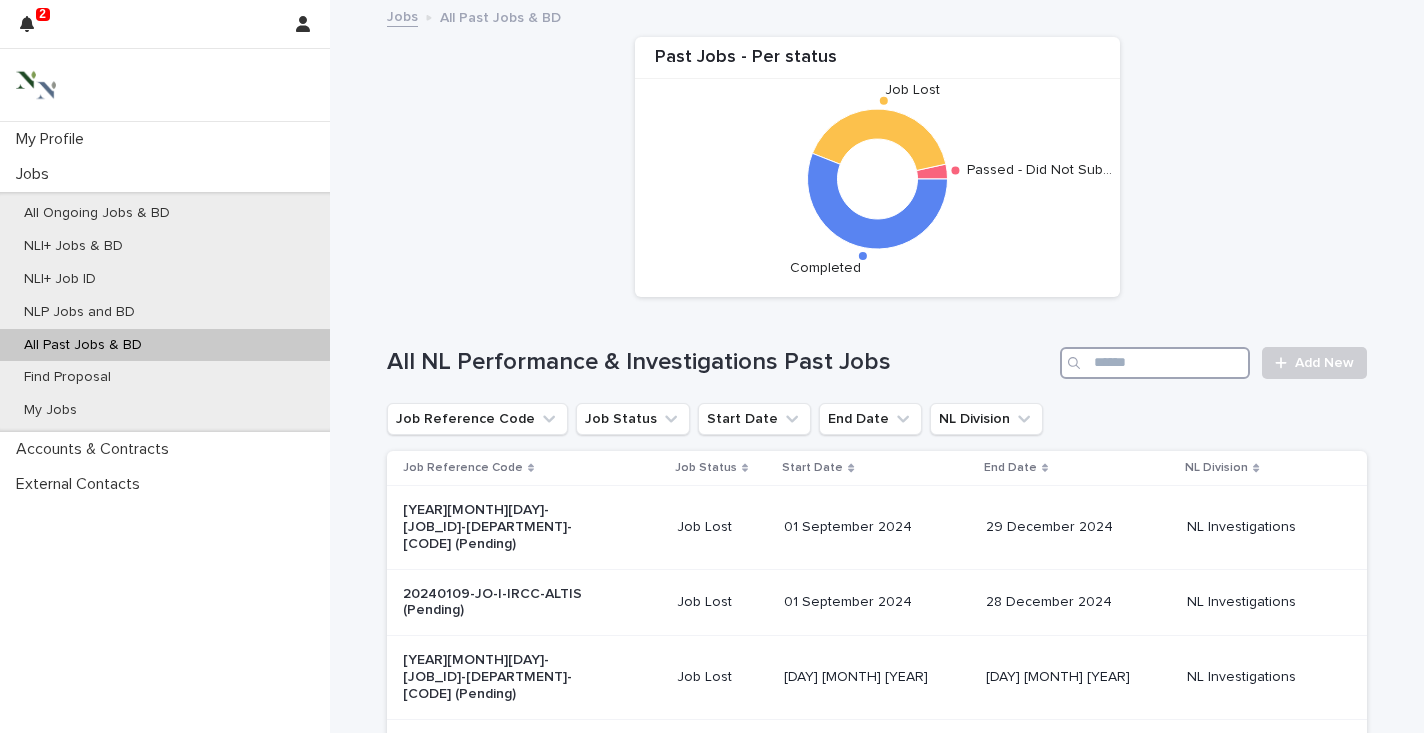 click at bounding box center [1155, 363] 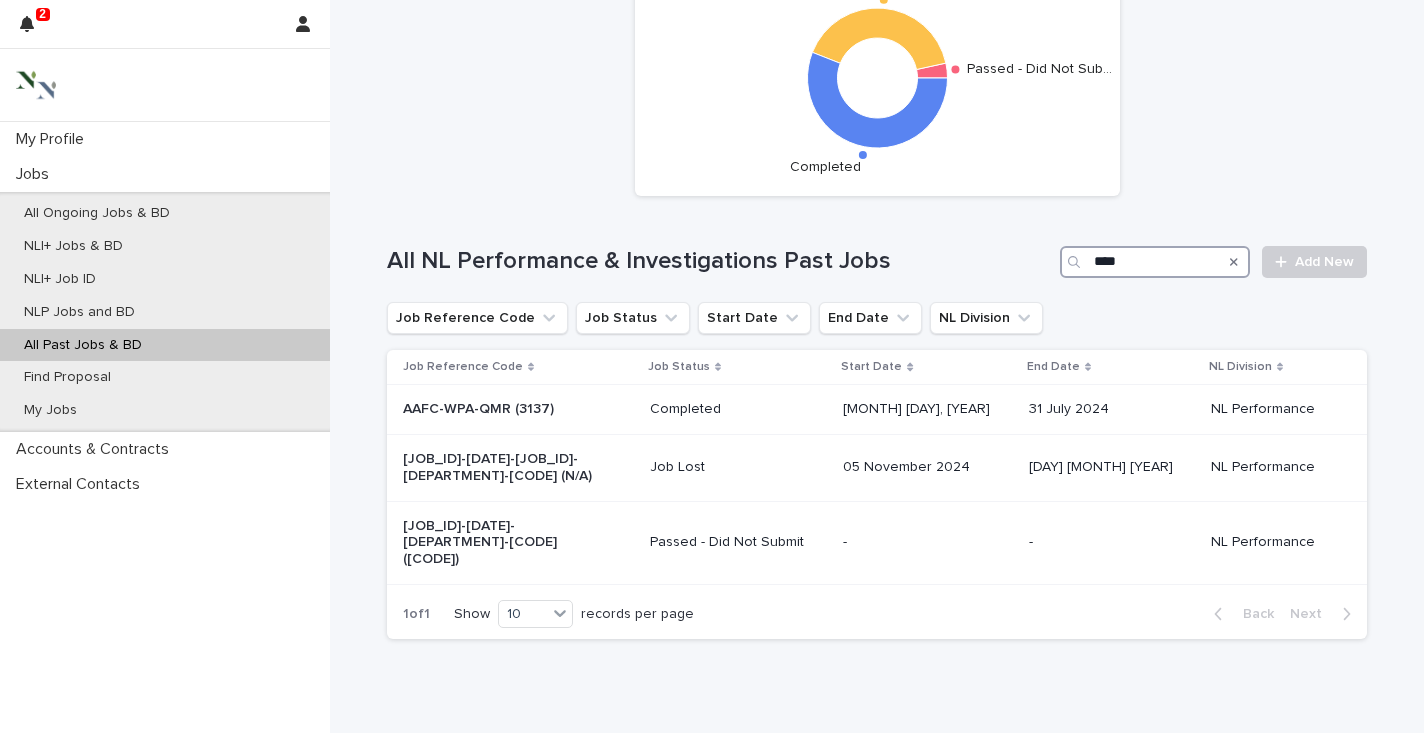 scroll, scrollTop: 104, scrollLeft: 0, axis: vertical 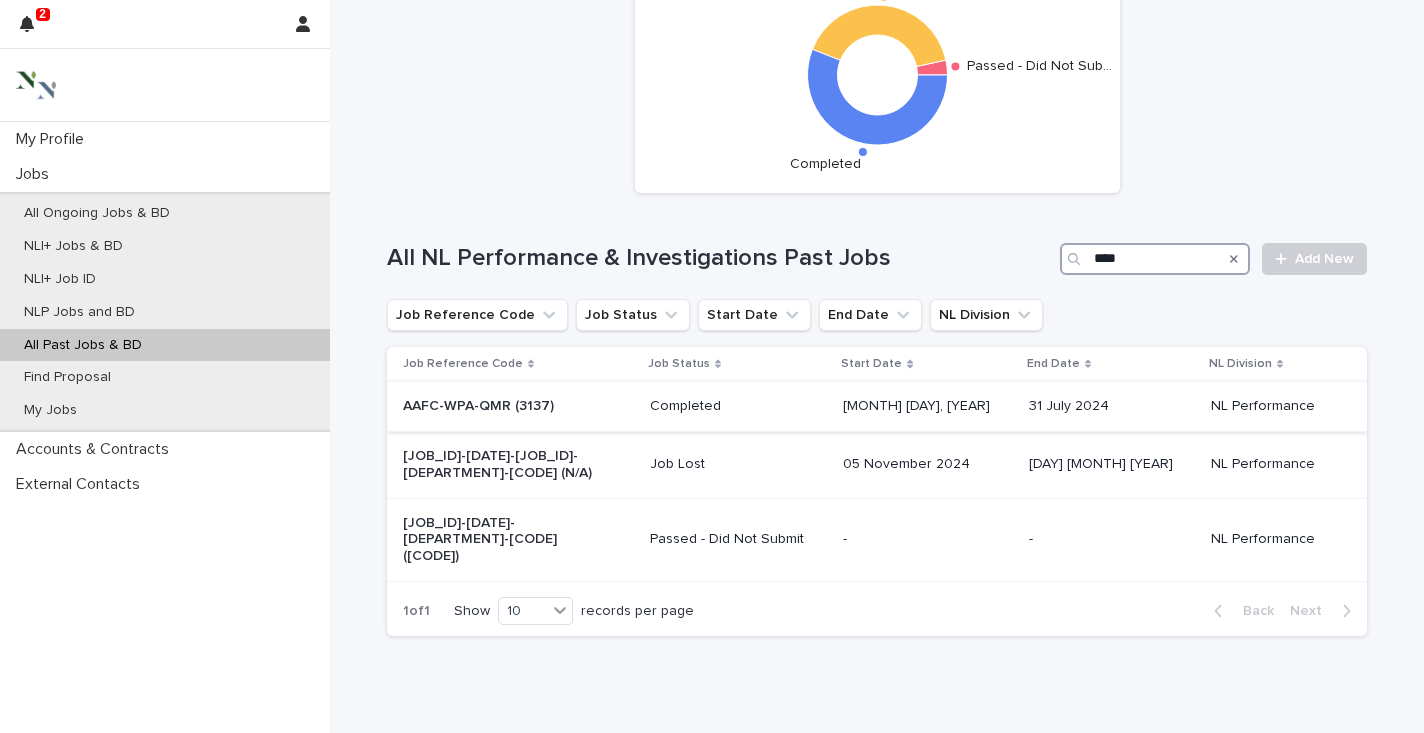type on "****" 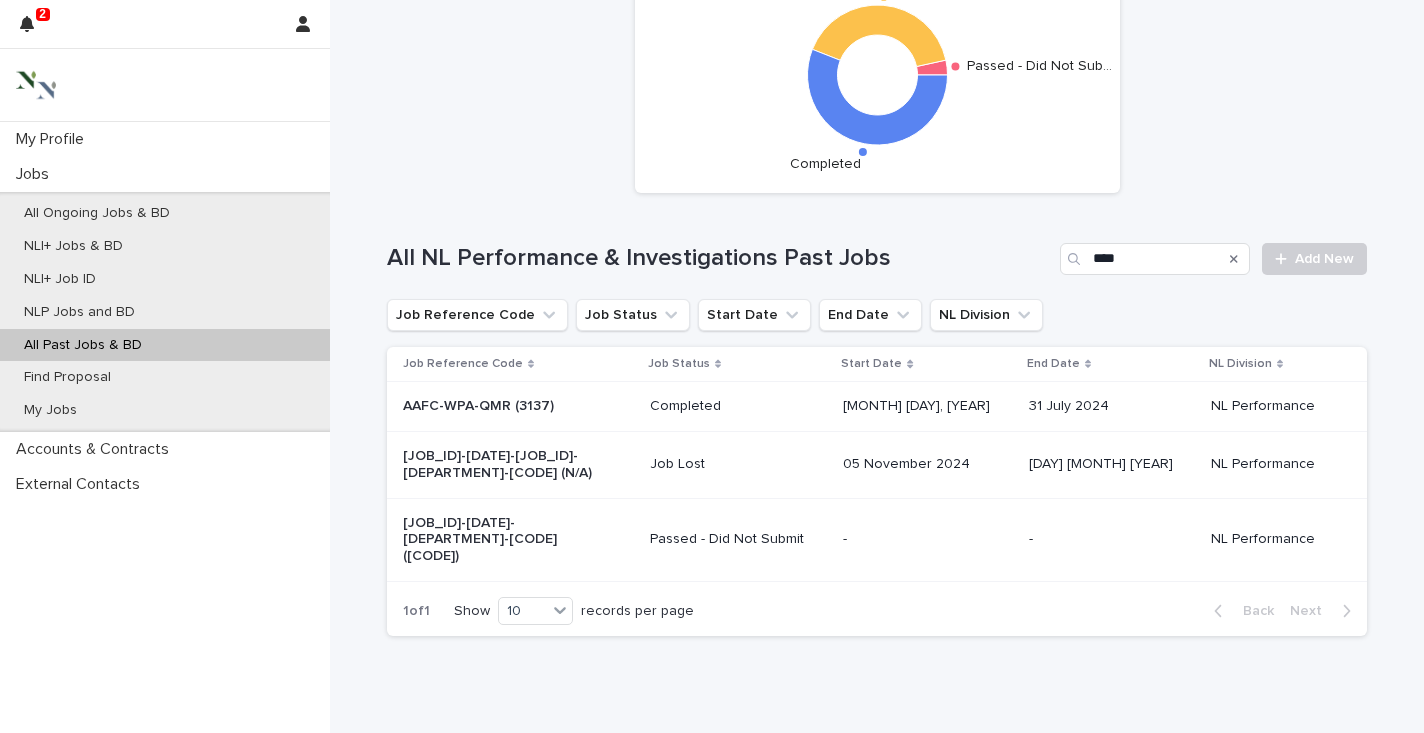 click on "AAFC-WPA-QMR (3137)" at bounding box center [503, 406] 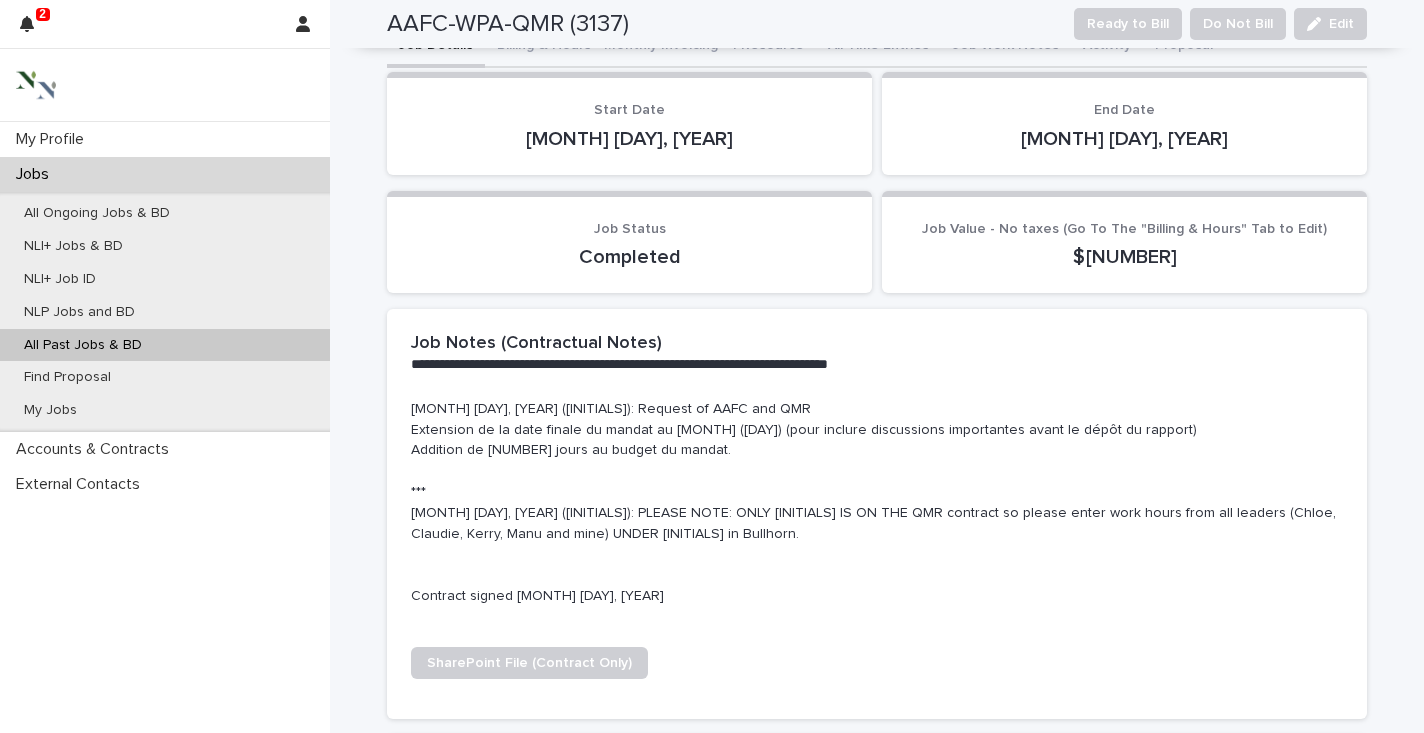 scroll, scrollTop: 0, scrollLeft: 0, axis: both 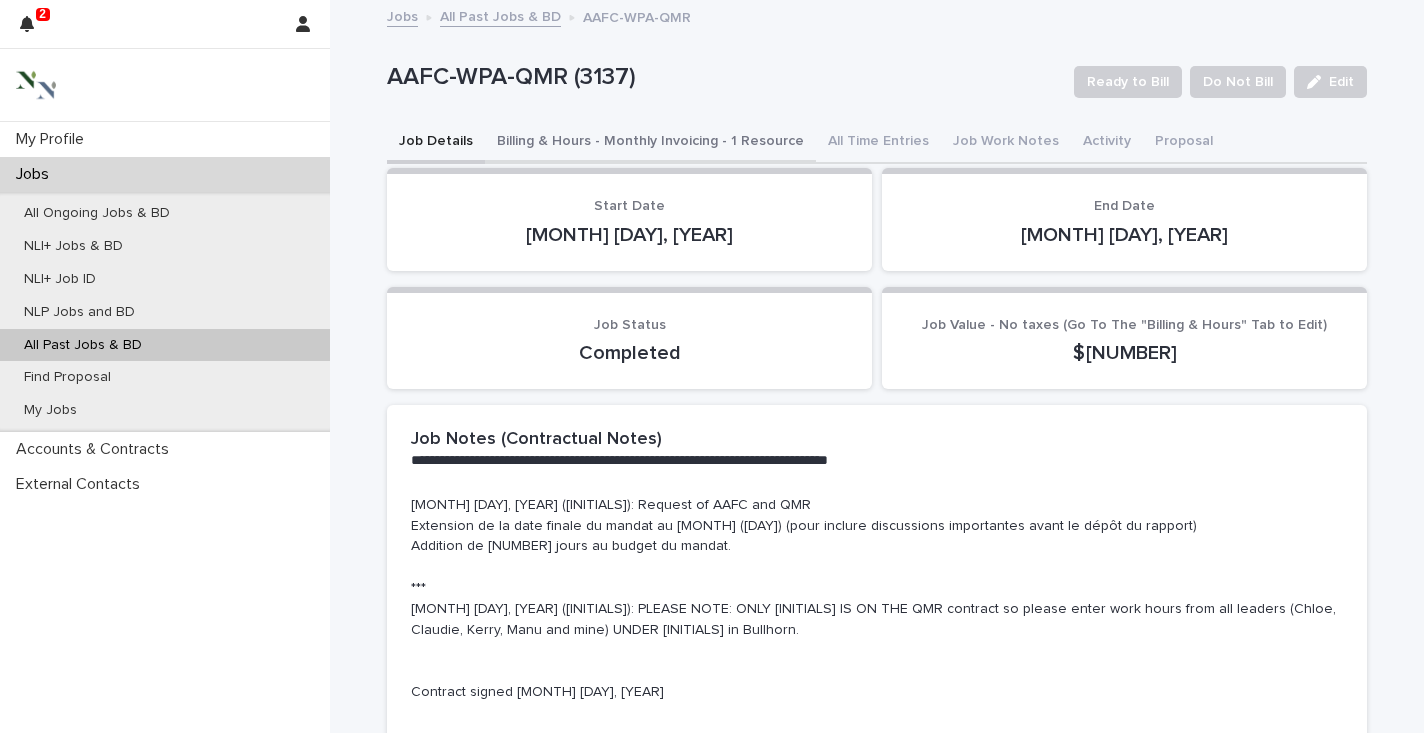 click on "Billing & Hours - Monthly Invoicing - 1 Resource" at bounding box center (650, 143) 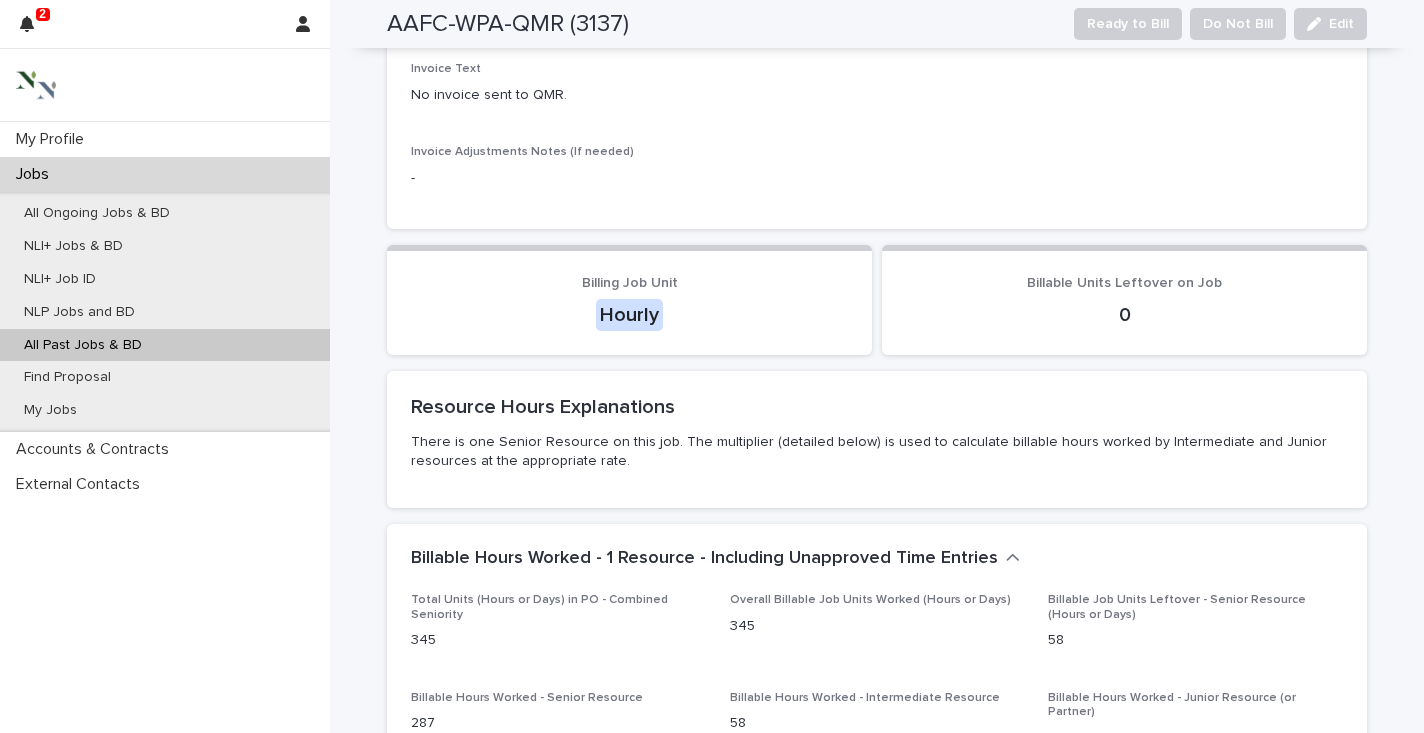 scroll, scrollTop: 0, scrollLeft: 0, axis: both 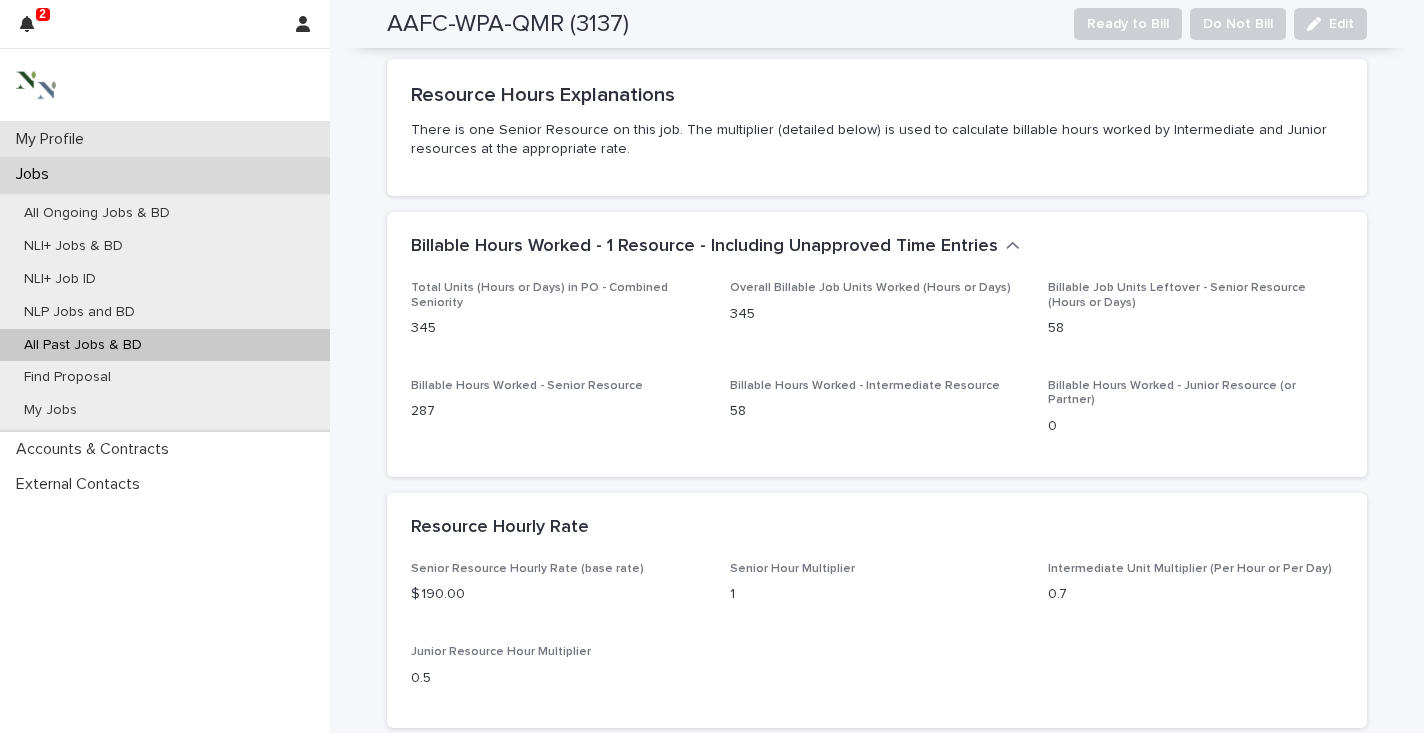 click on "My Profile" at bounding box center [54, 139] 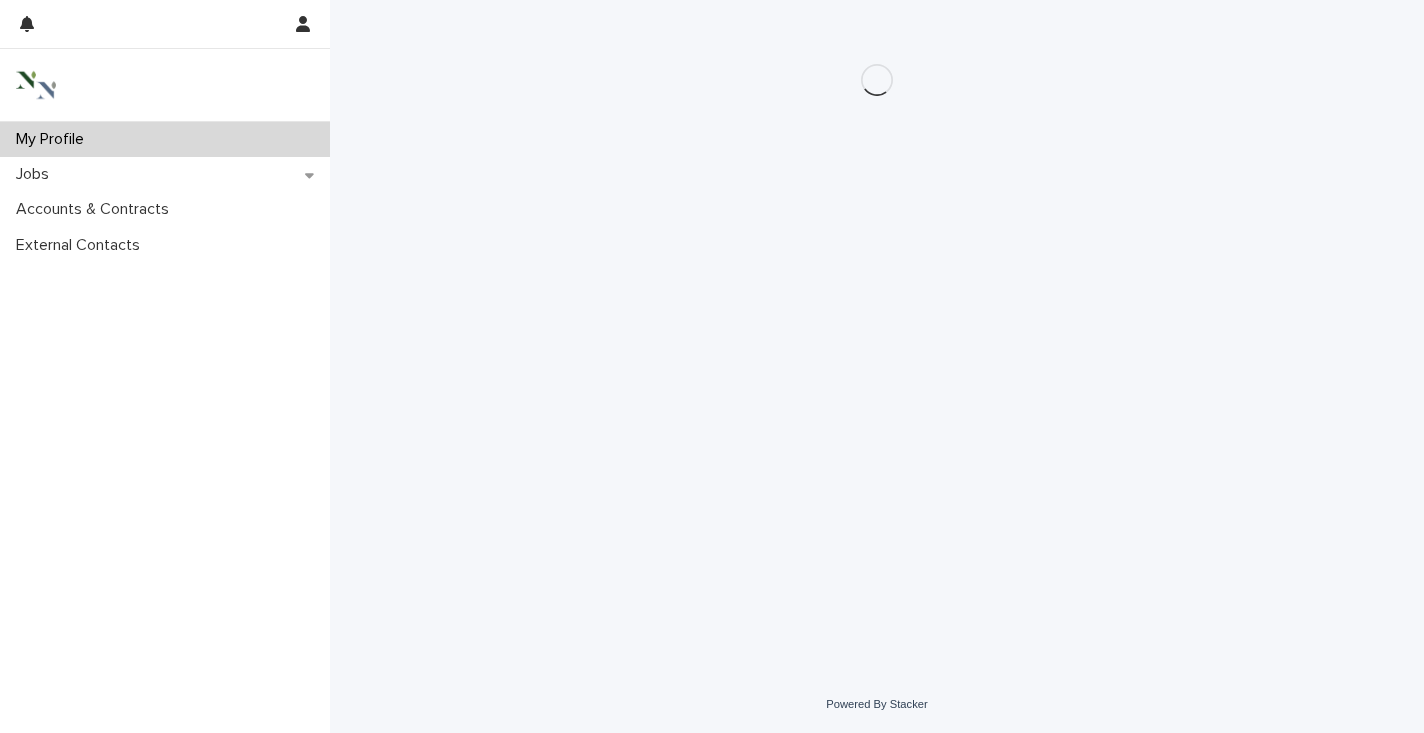 scroll, scrollTop: 0, scrollLeft: 0, axis: both 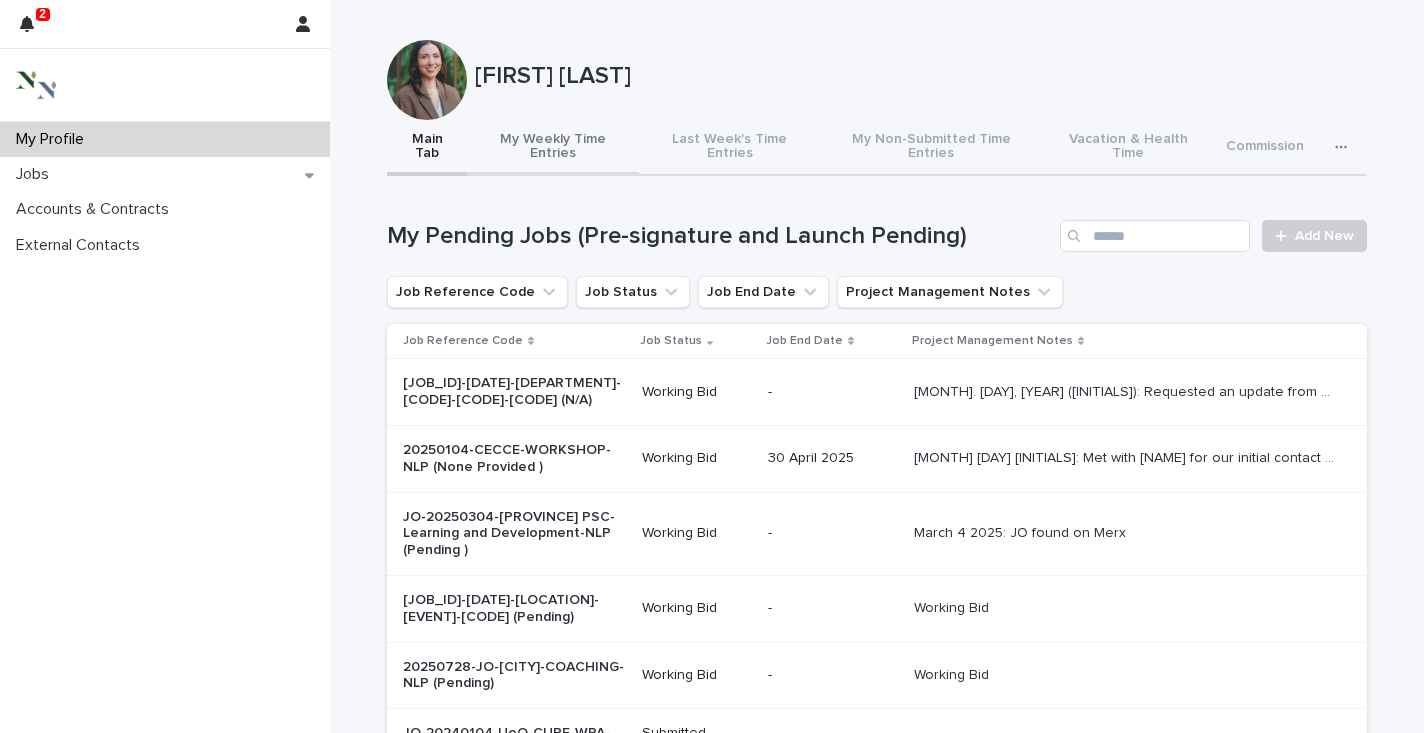 click on "My Weekly Time Entries" at bounding box center [553, 148] 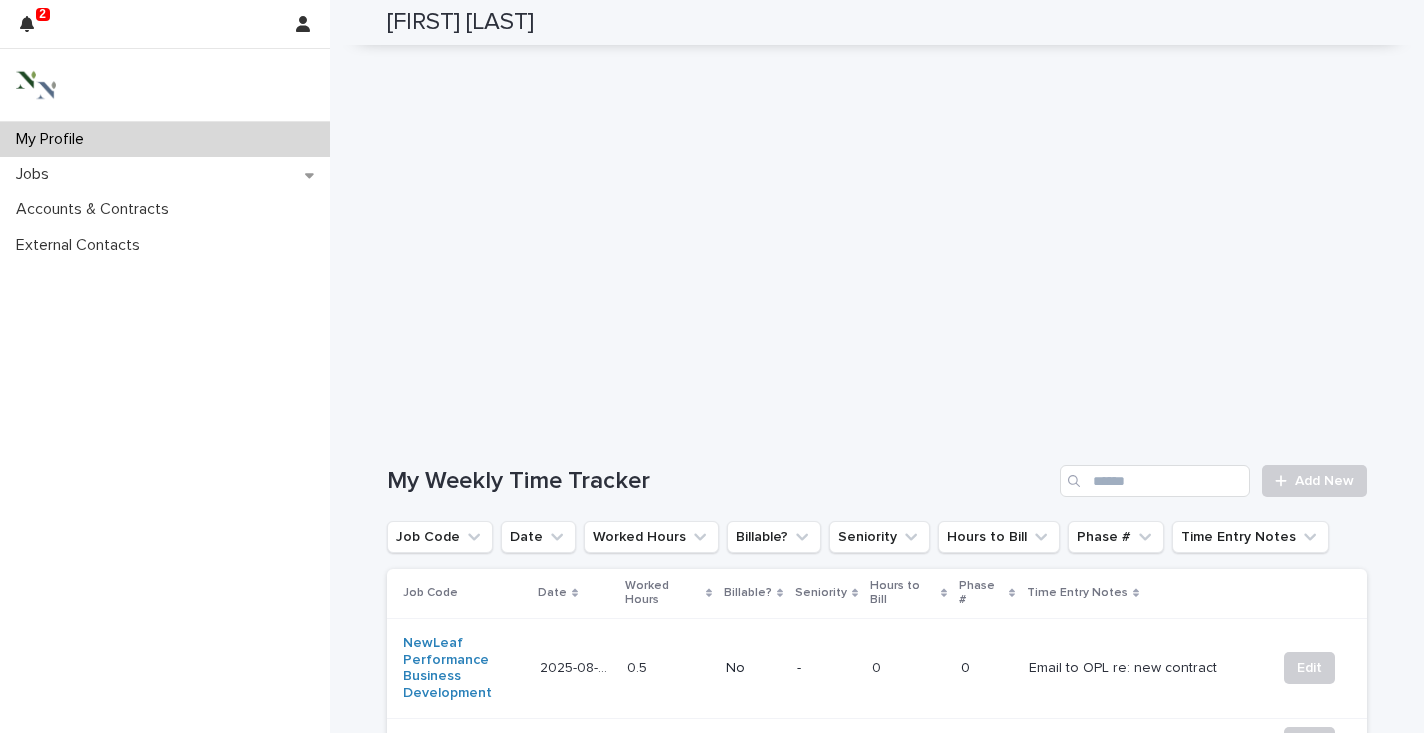 scroll, scrollTop: 403, scrollLeft: 0, axis: vertical 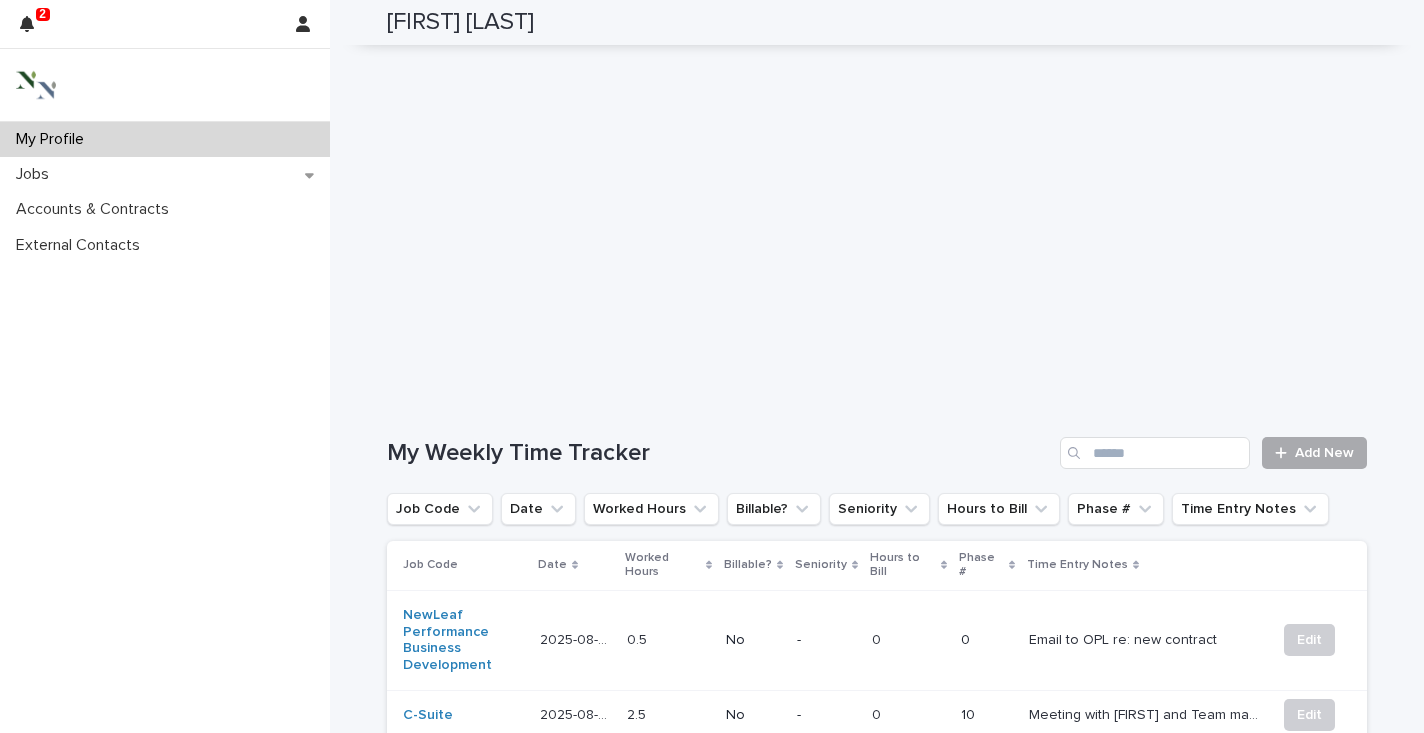 click on "Add New" at bounding box center (1324, 453) 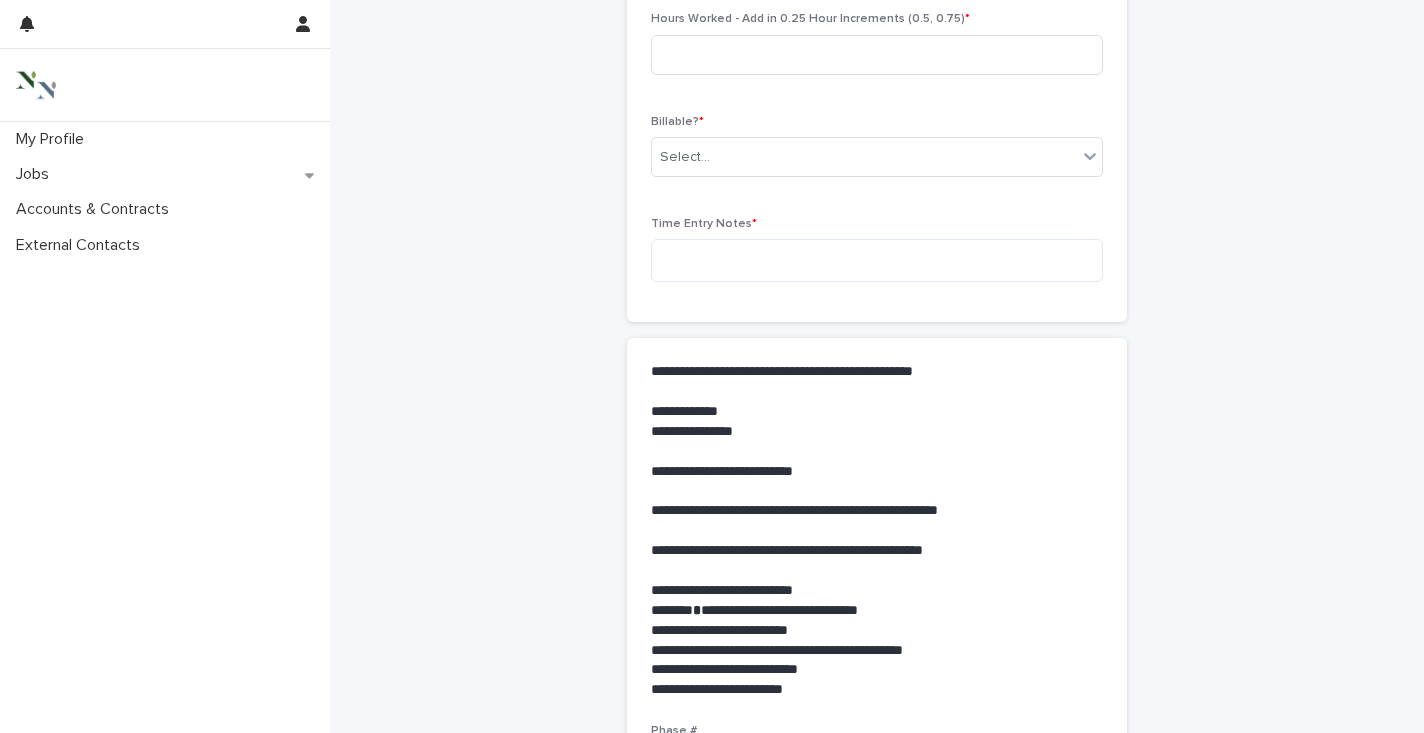 scroll, scrollTop: 0, scrollLeft: 0, axis: both 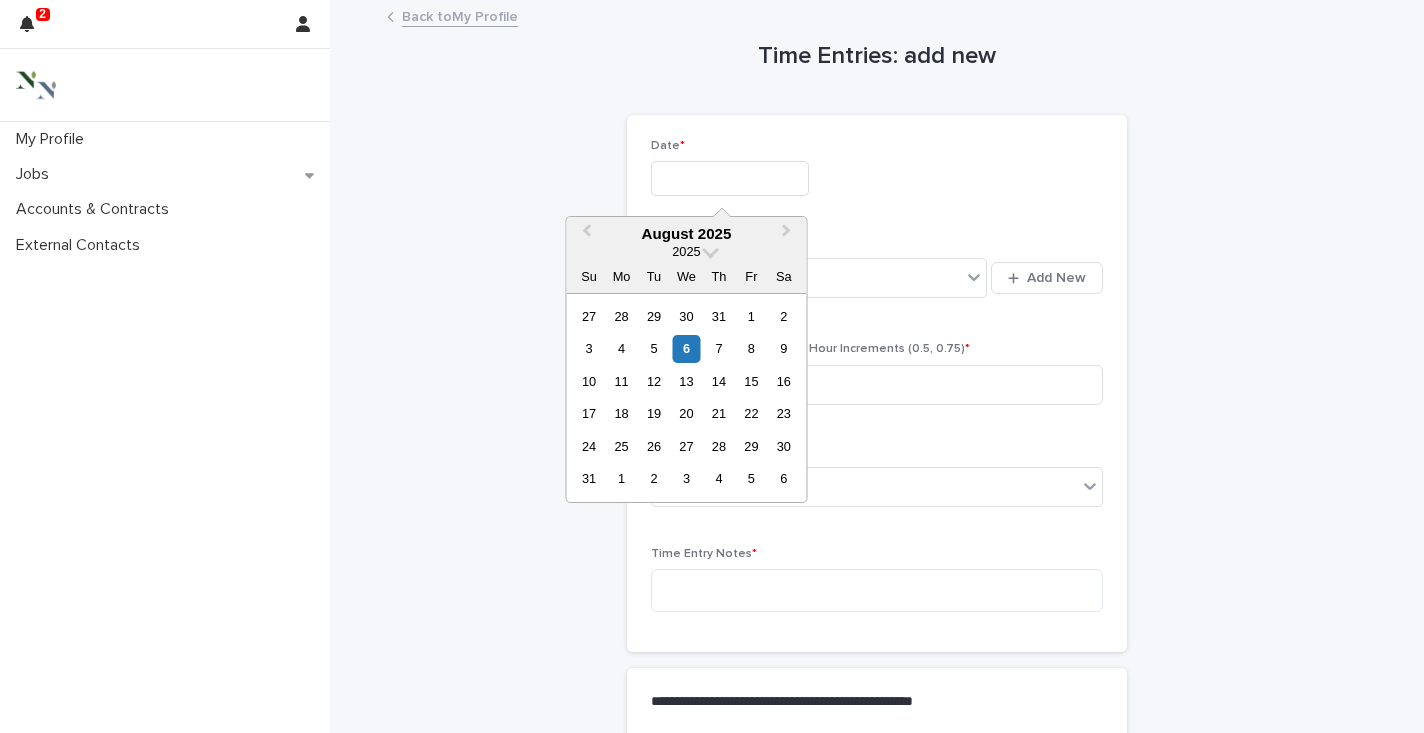click at bounding box center (730, 178) 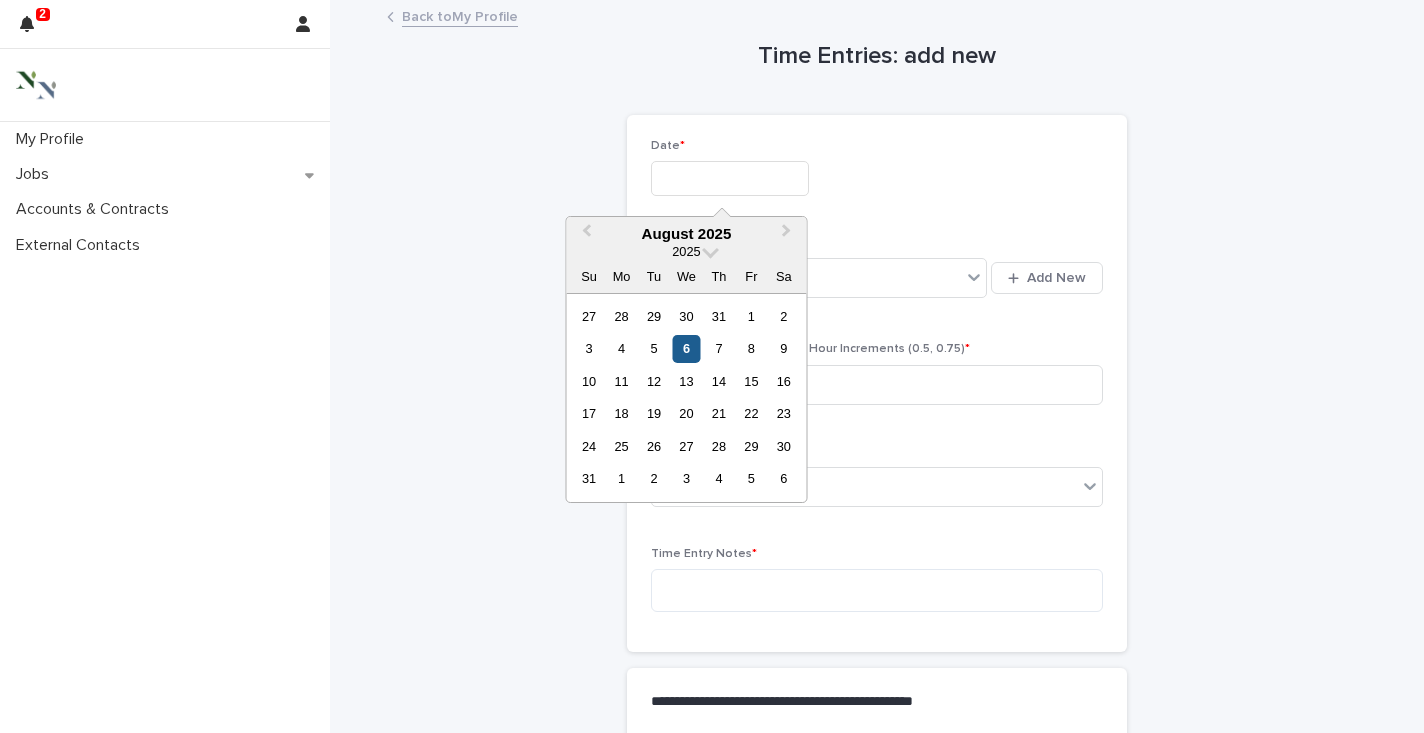click on "6" at bounding box center (686, 348) 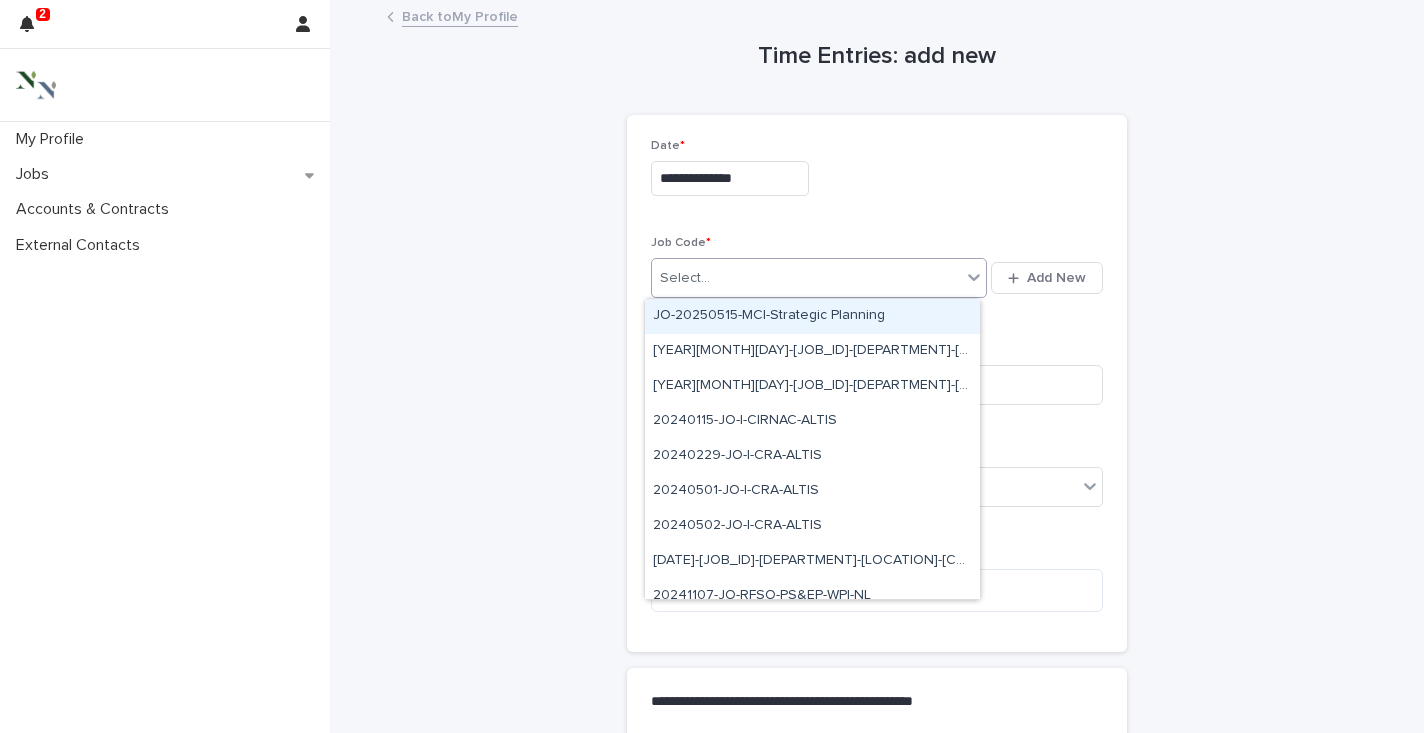 click on "Select..." at bounding box center [806, 278] 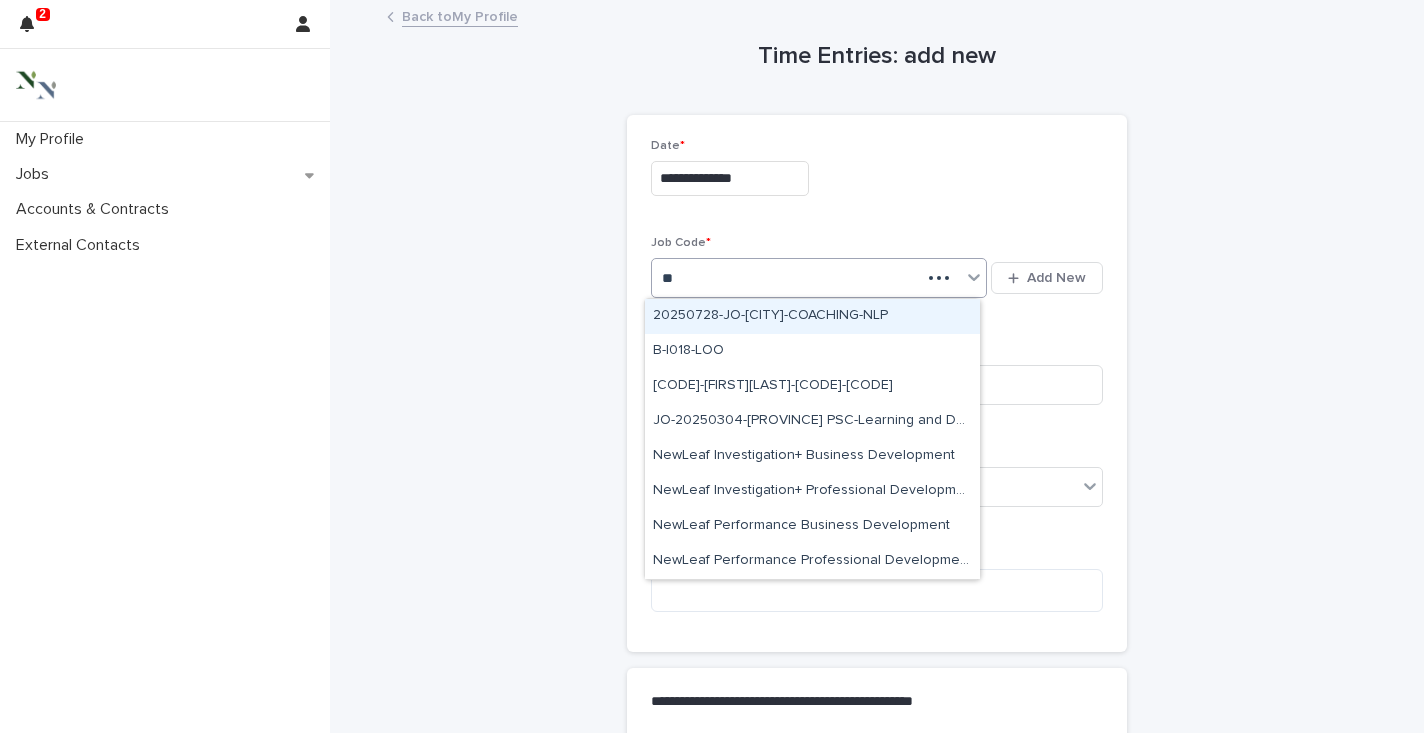 type on "***" 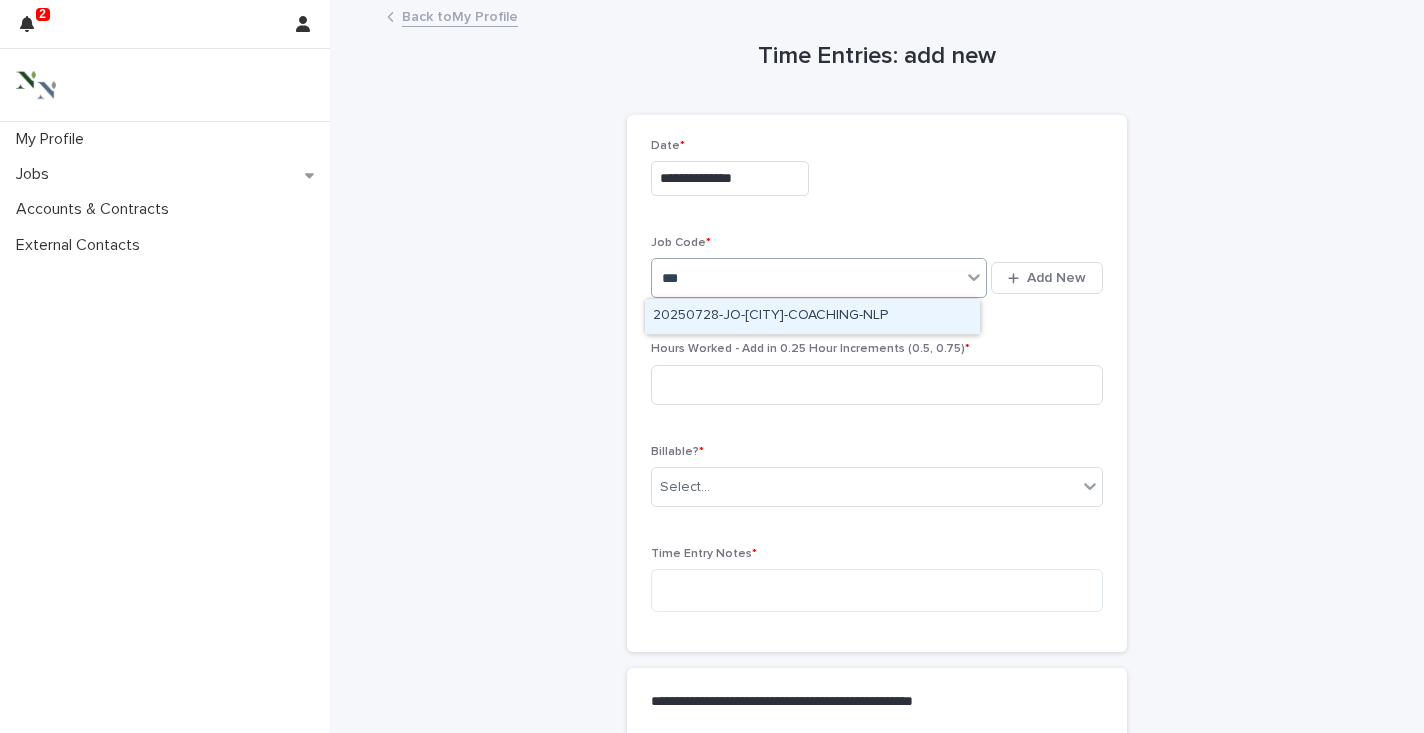 click on "20250728-JO-[CITY]-COACHING-NLP" at bounding box center [812, 316] 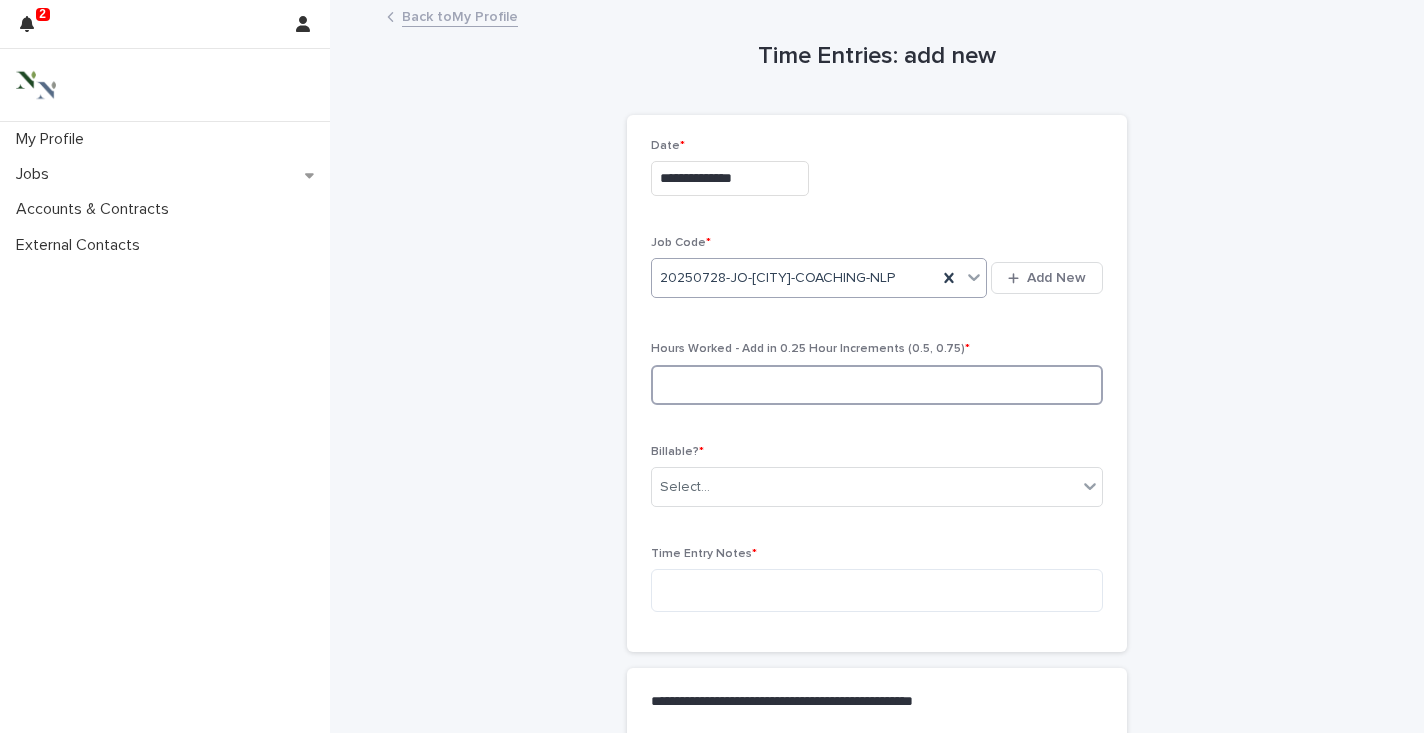 click at bounding box center (877, 385) 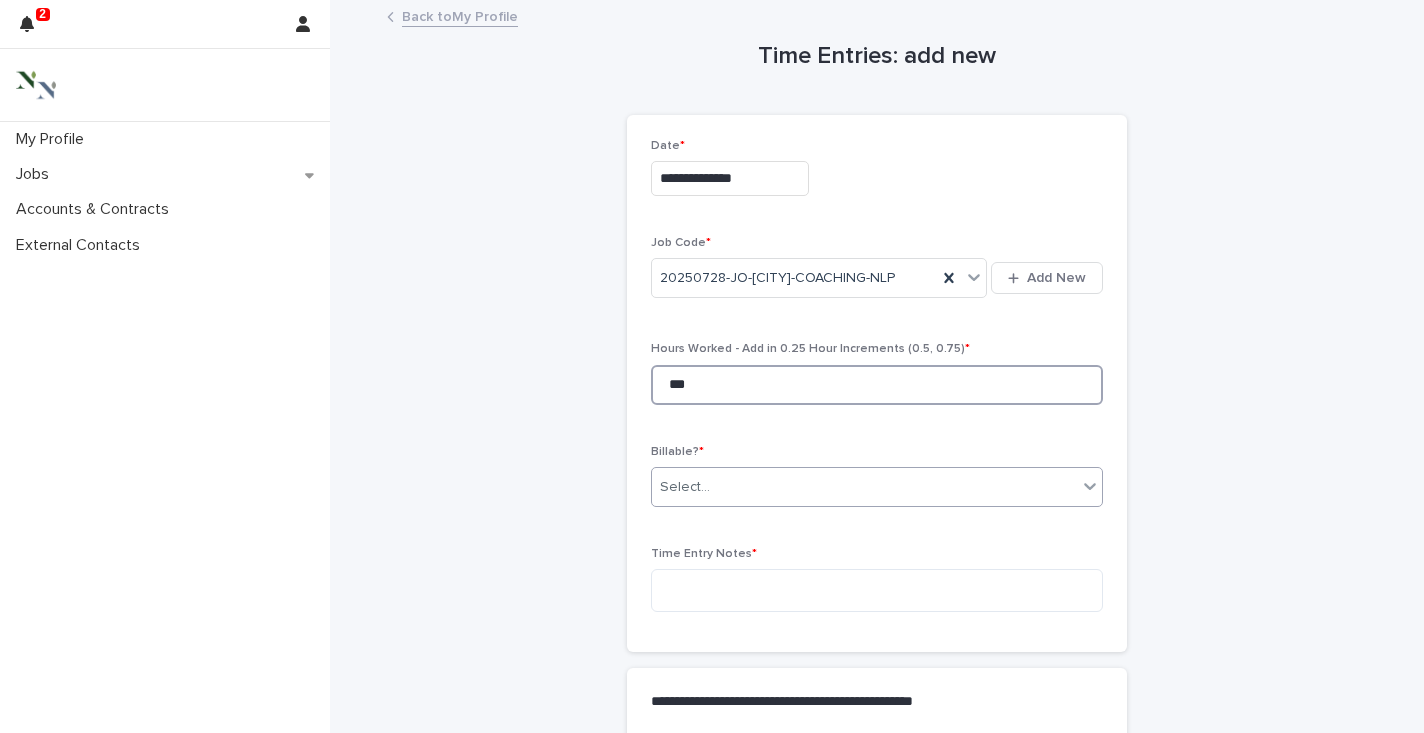 type on "***" 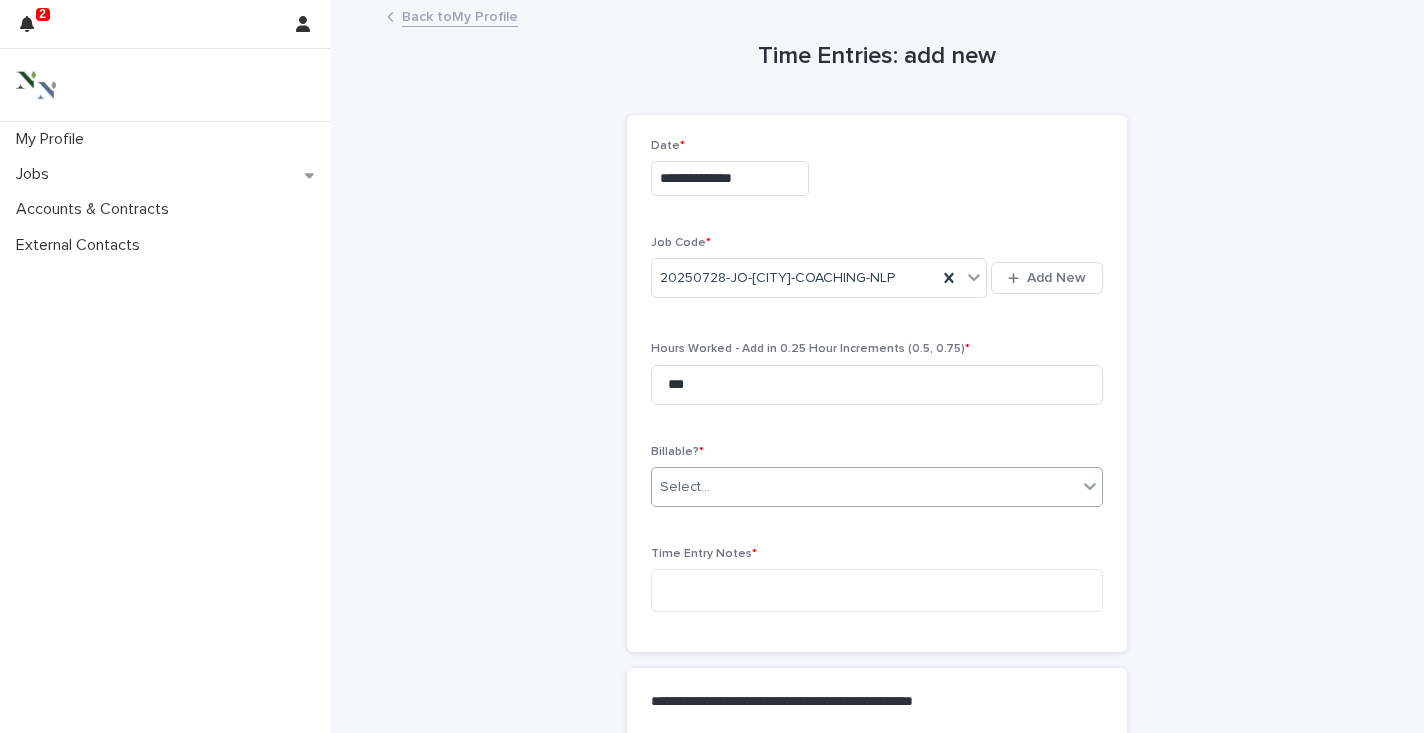 click on "Select..." at bounding box center [685, 487] 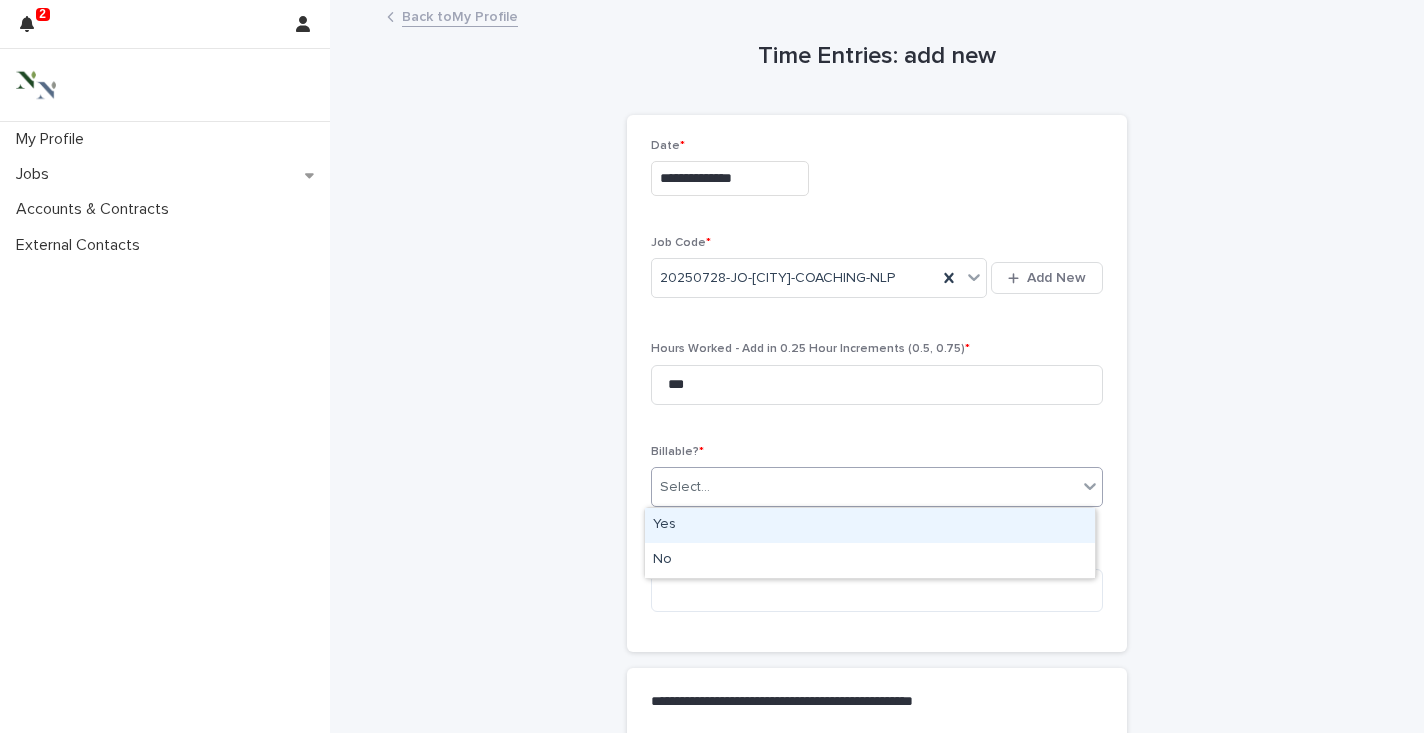 click on "Yes" at bounding box center (870, 525) 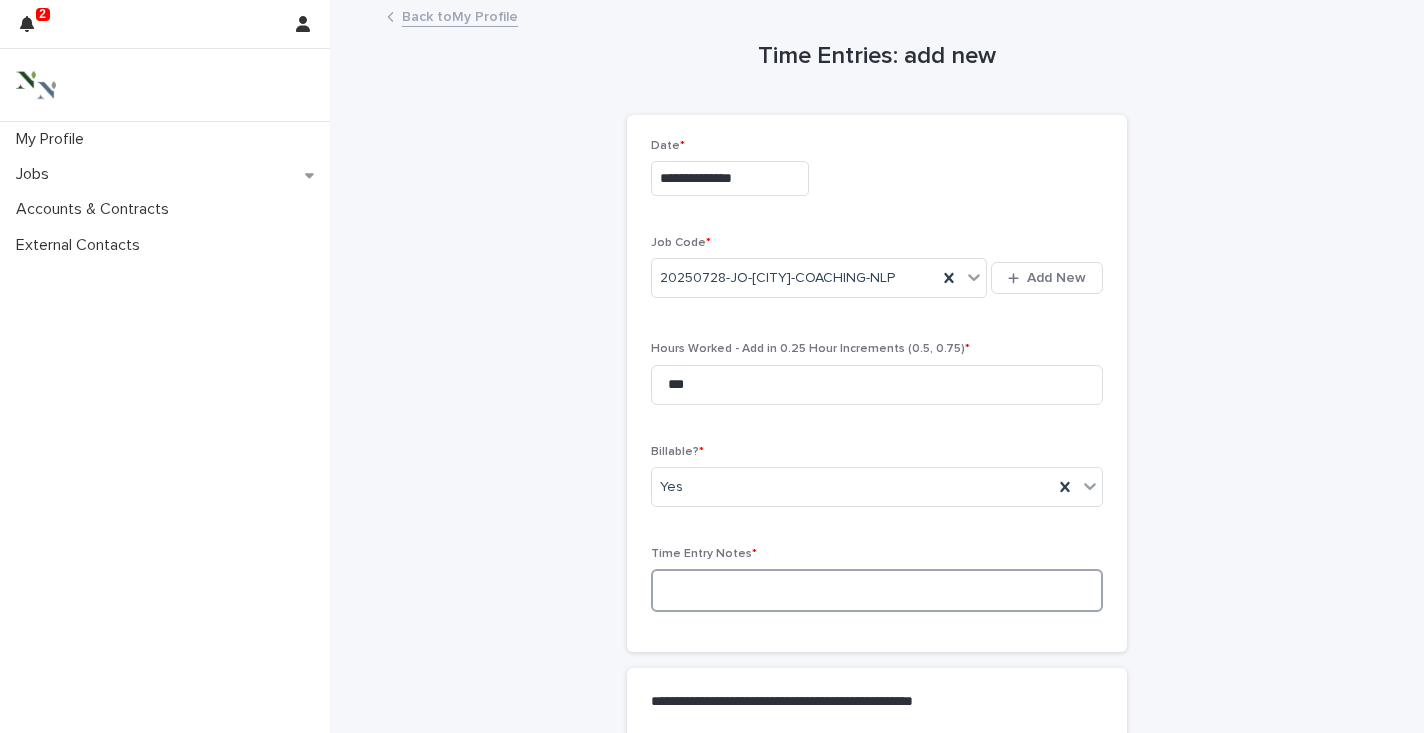 click at bounding box center (877, 590) 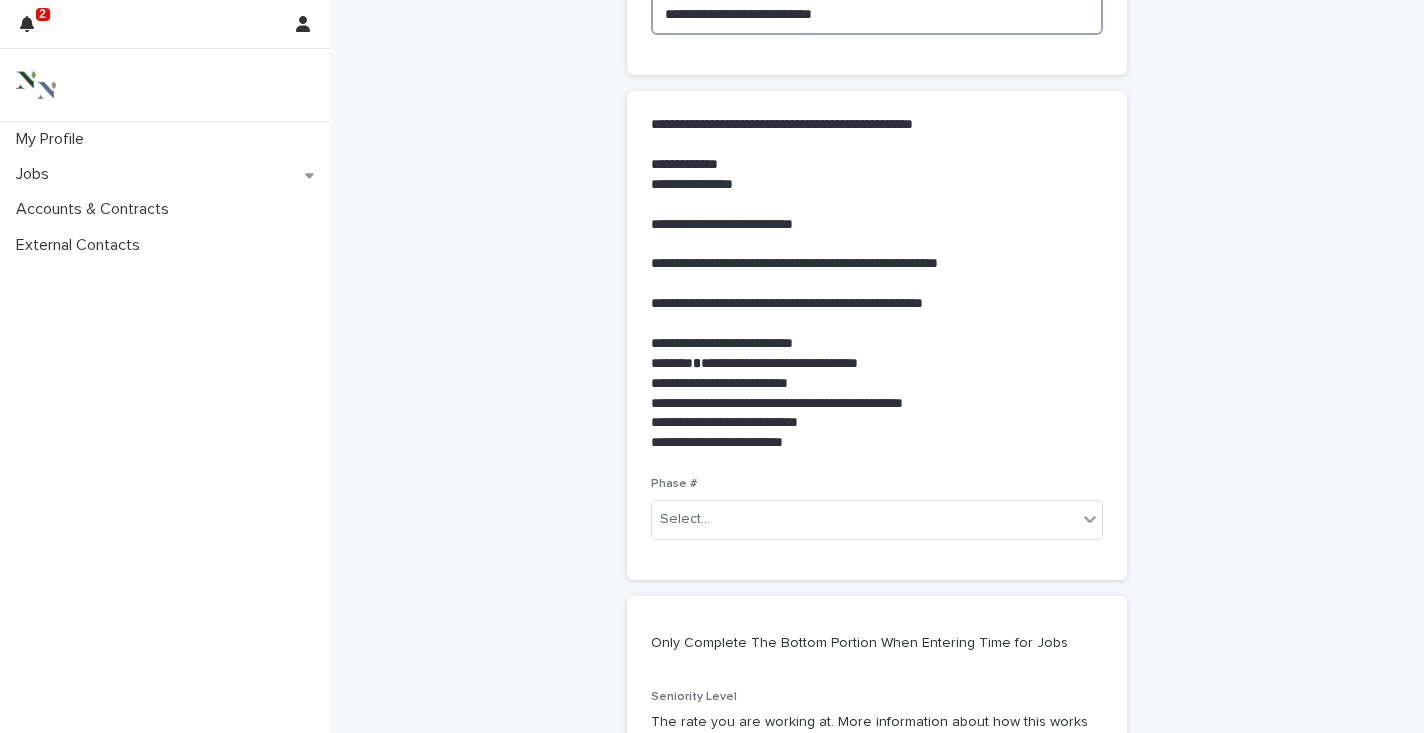 scroll, scrollTop: 600, scrollLeft: 0, axis: vertical 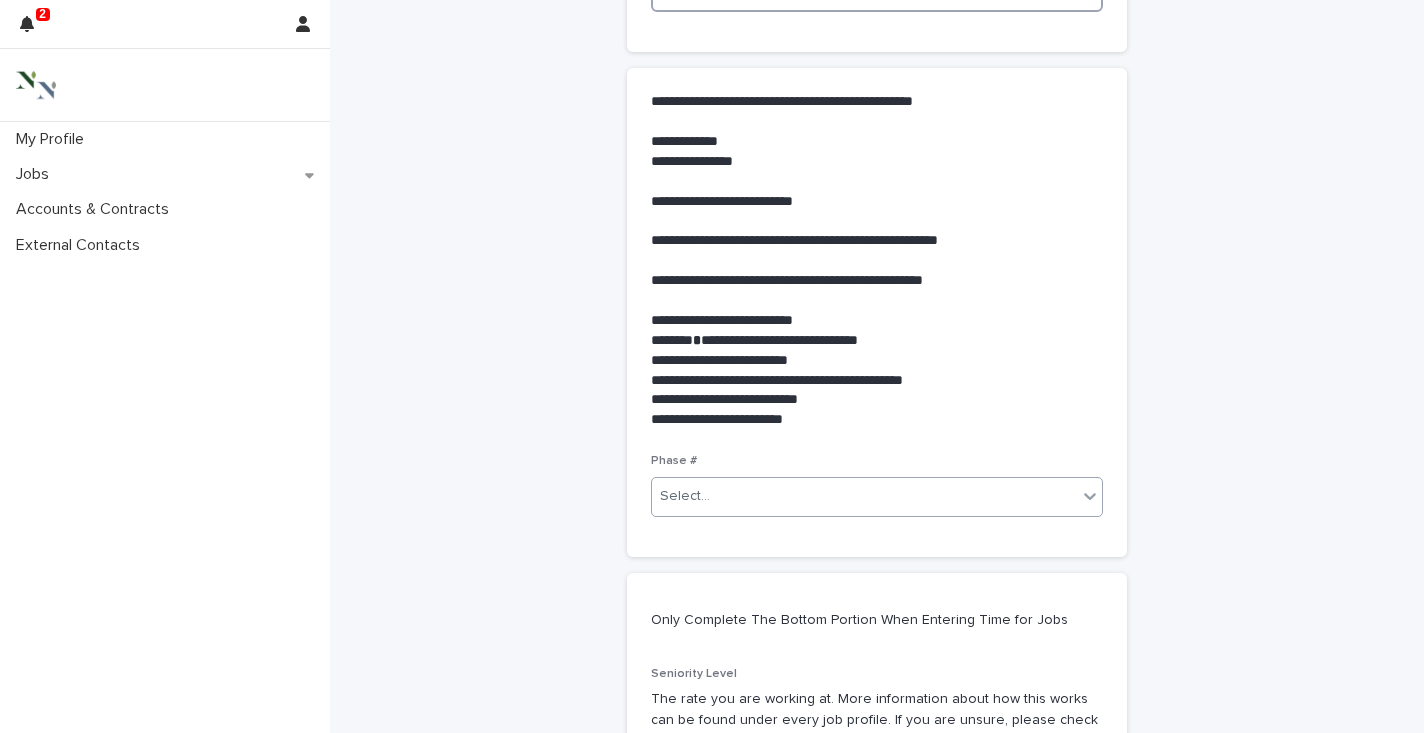 type on "**********" 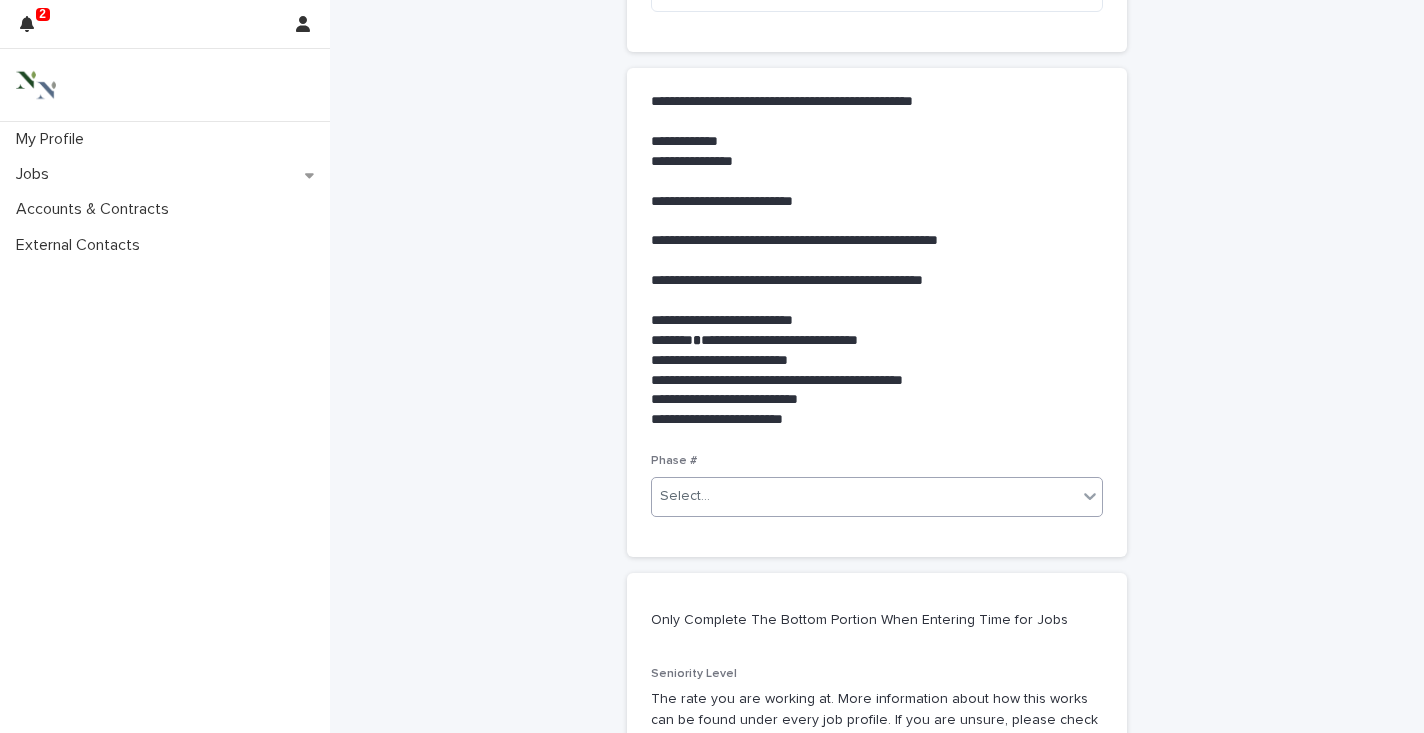 click on "Select..." at bounding box center [864, 496] 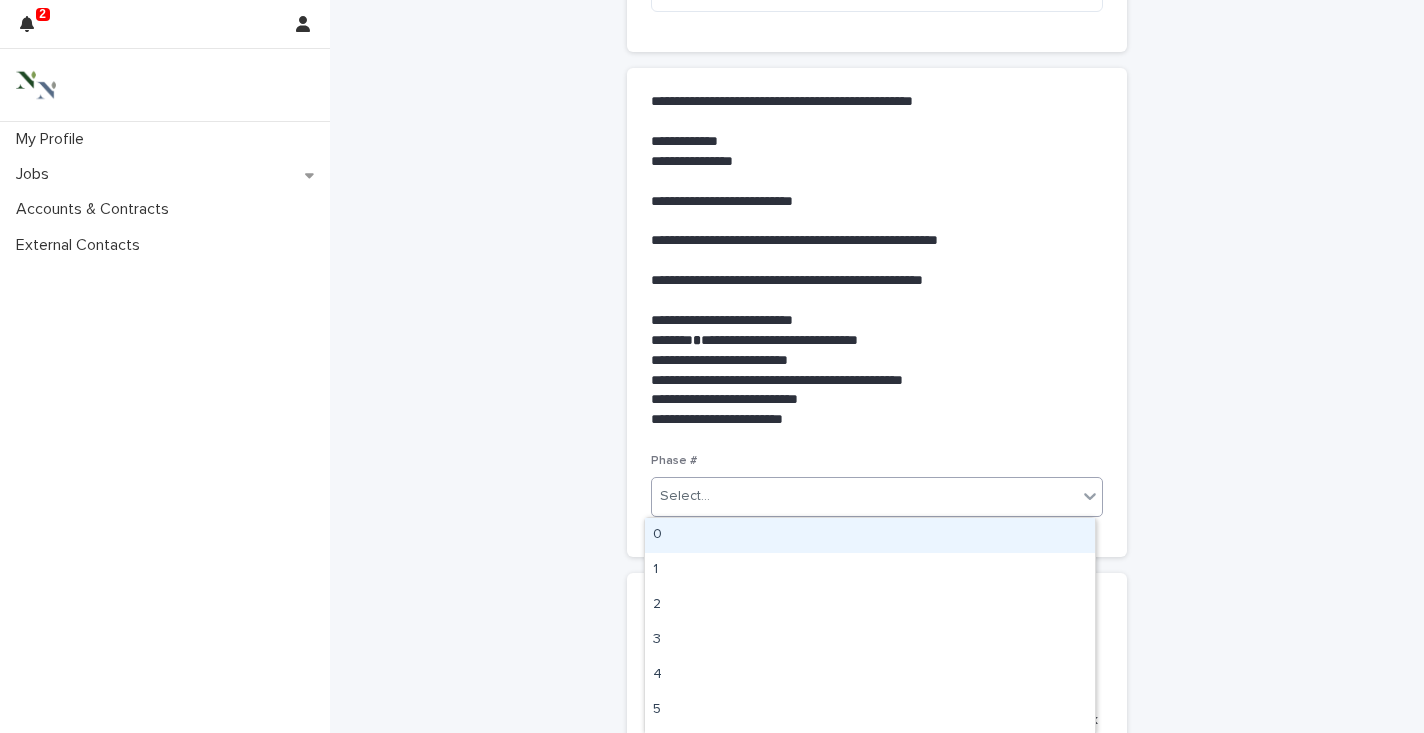click on "0" at bounding box center [870, 535] 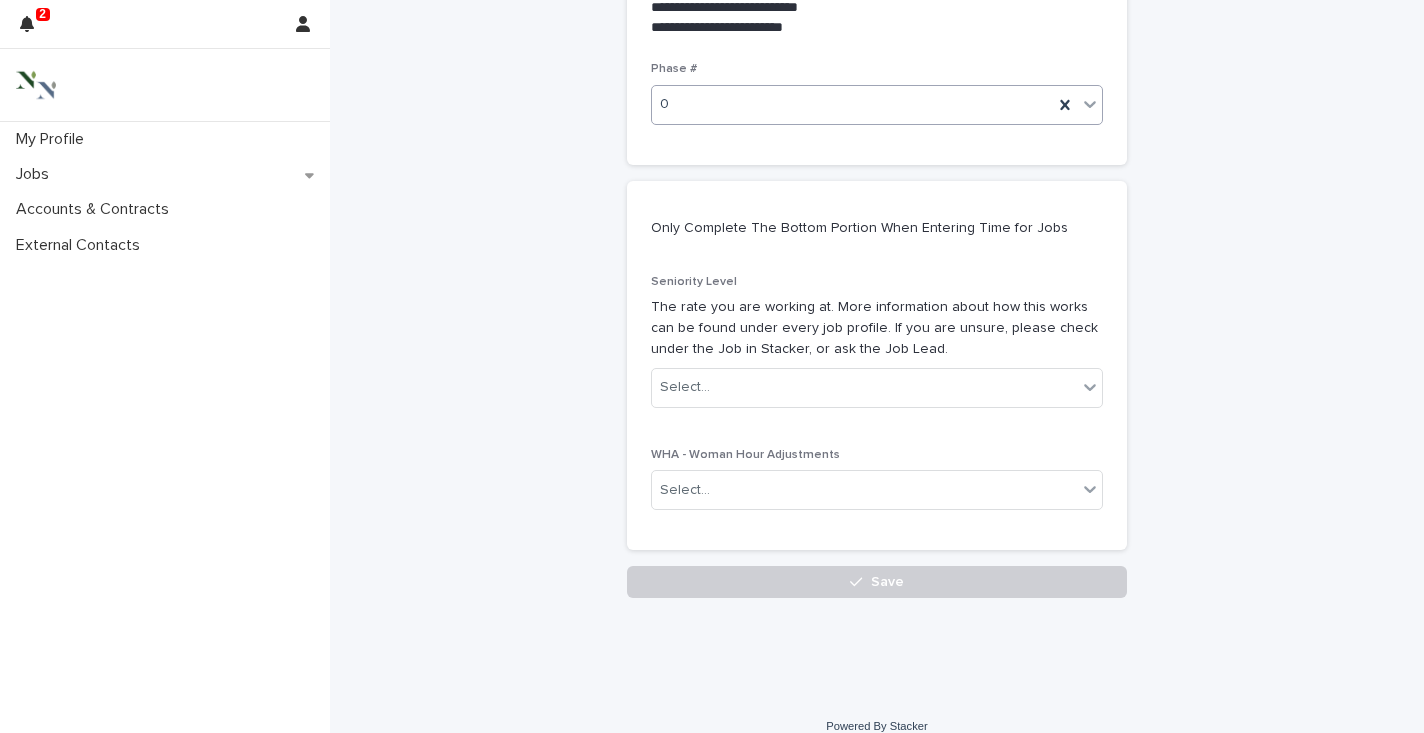 scroll, scrollTop: 1014, scrollLeft: 0, axis: vertical 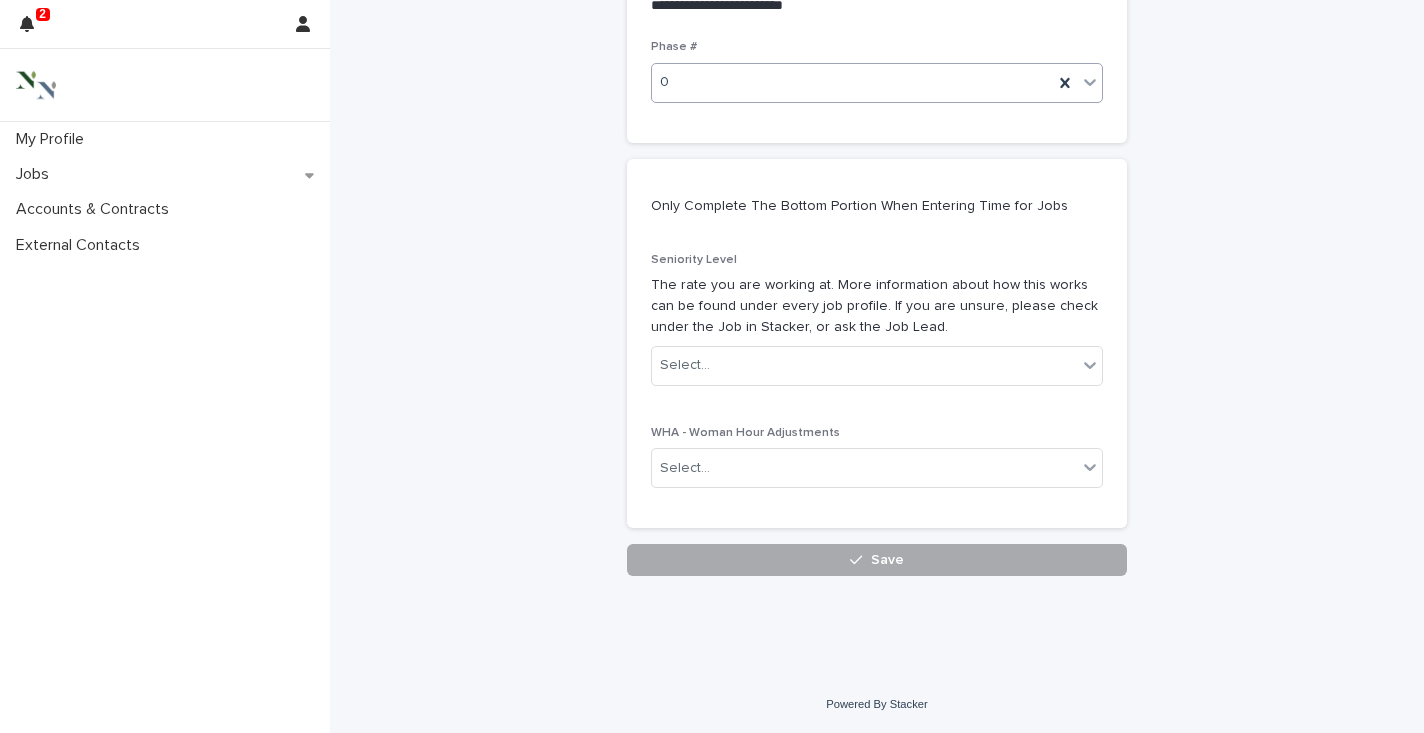 click on "Save" at bounding box center (877, 560) 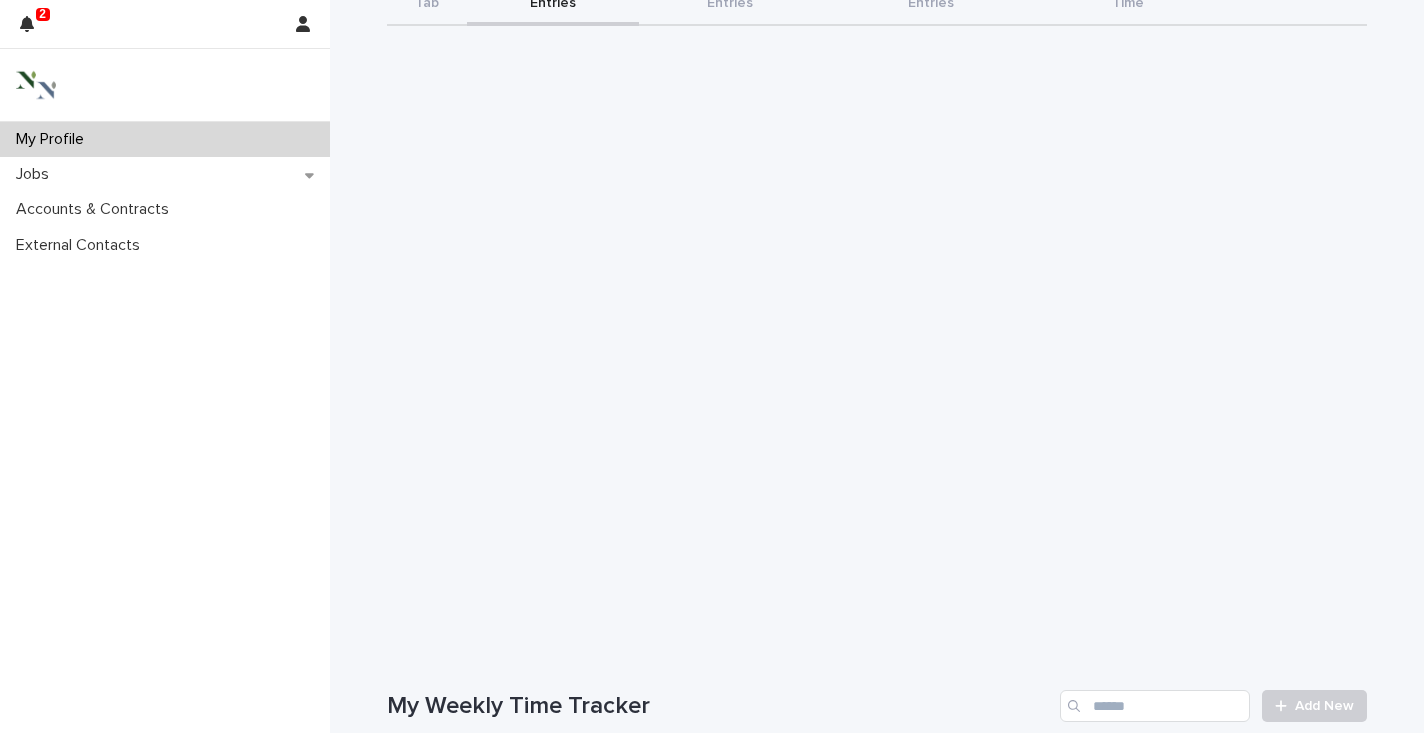 scroll, scrollTop: 155, scrollLeft: 0, axis: vertical 